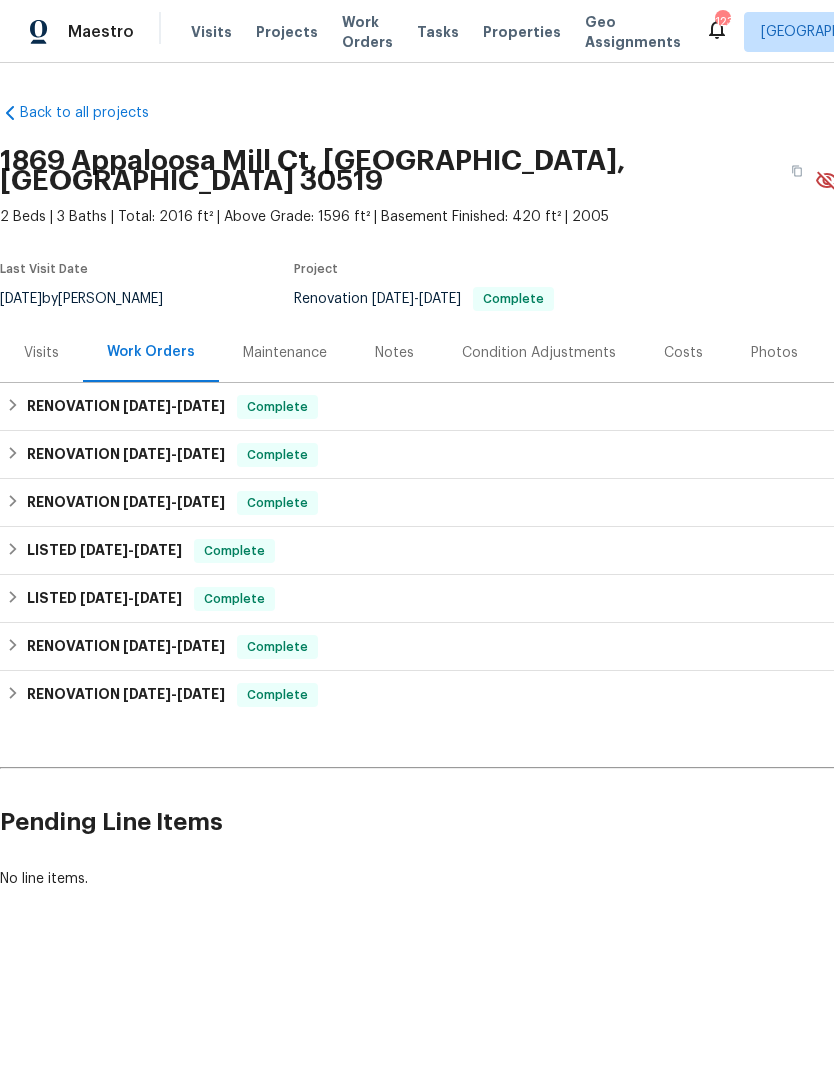 scroll, scrollTop: 0, scrollLeft: 0, axis: both 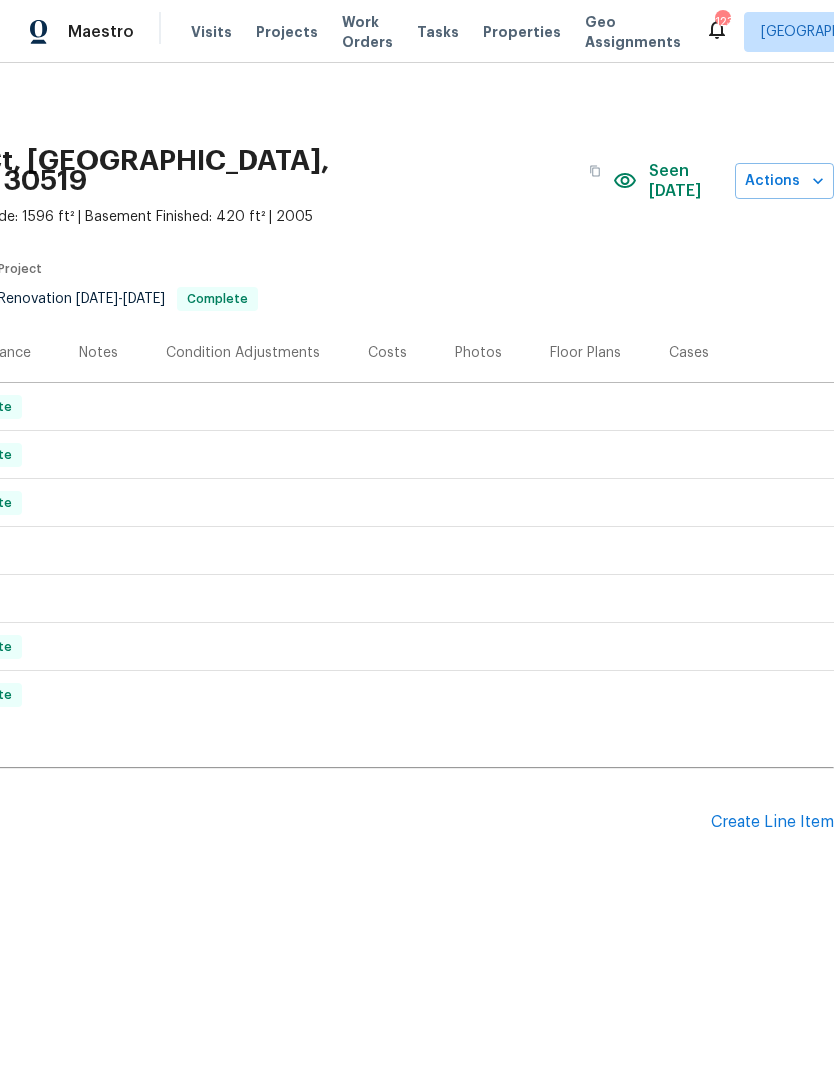 click on "Create Line Item" at bounding box center [772, 822] 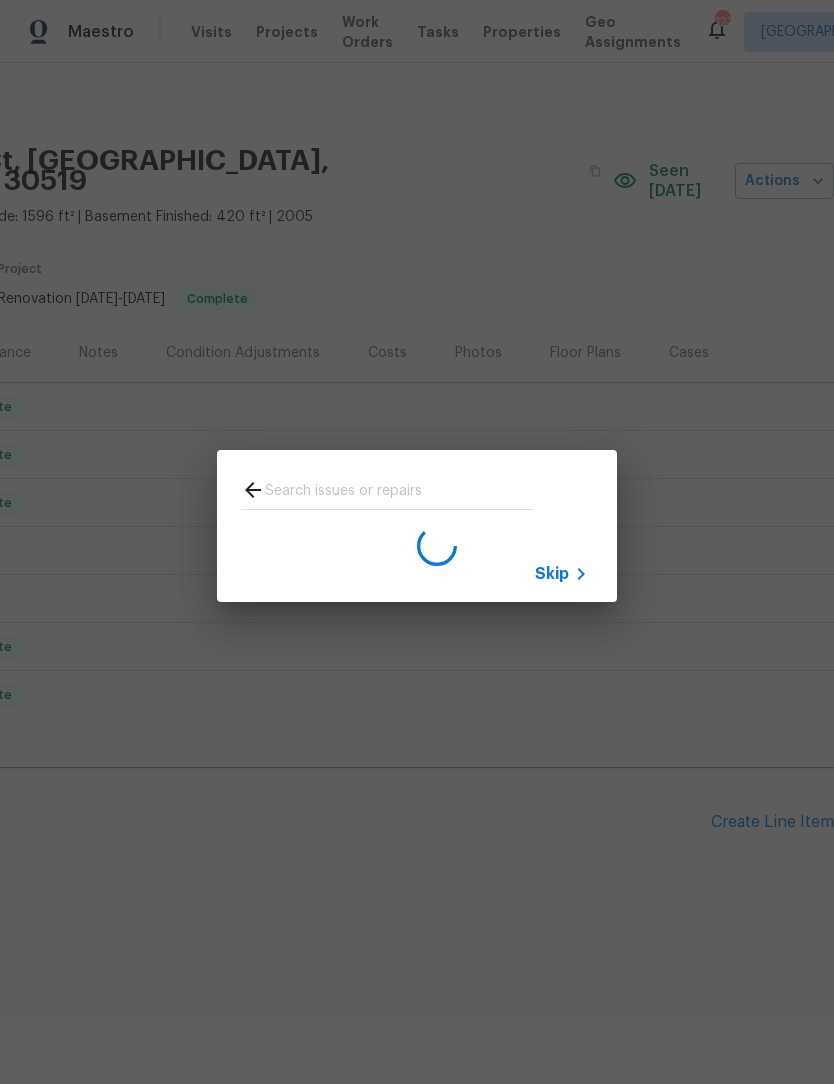 click on "Skip" at bounding box center (552, 574) 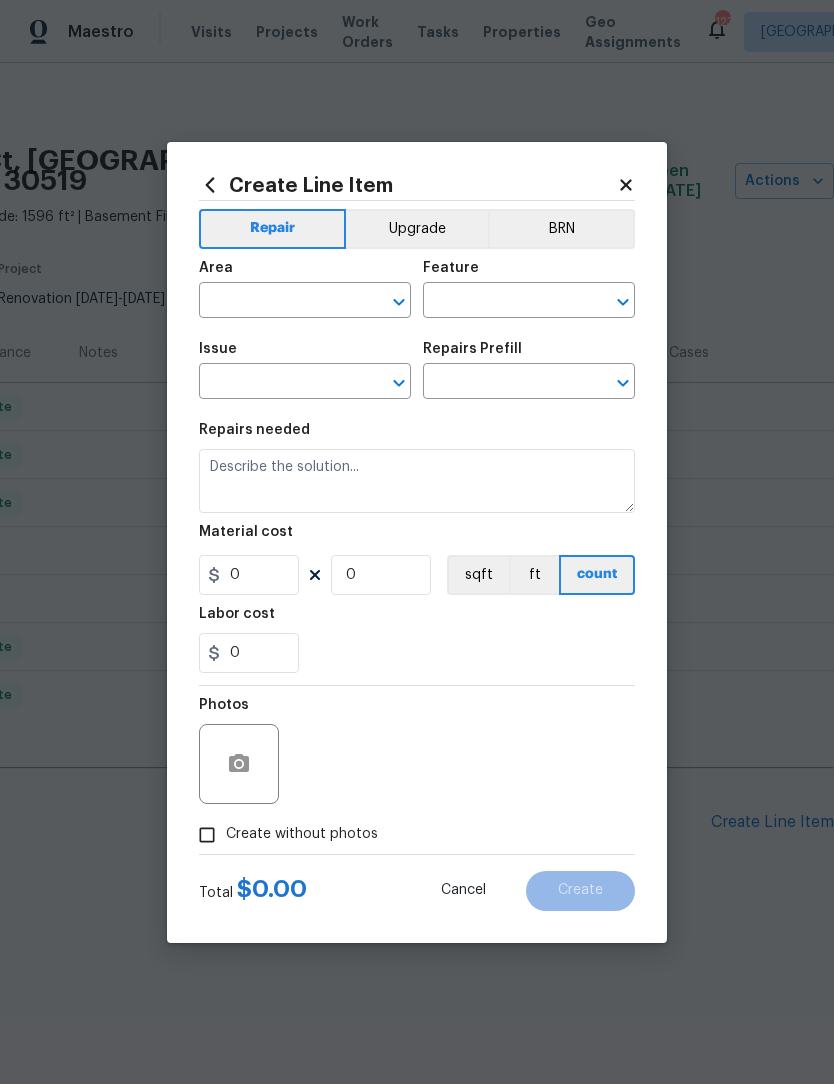 click 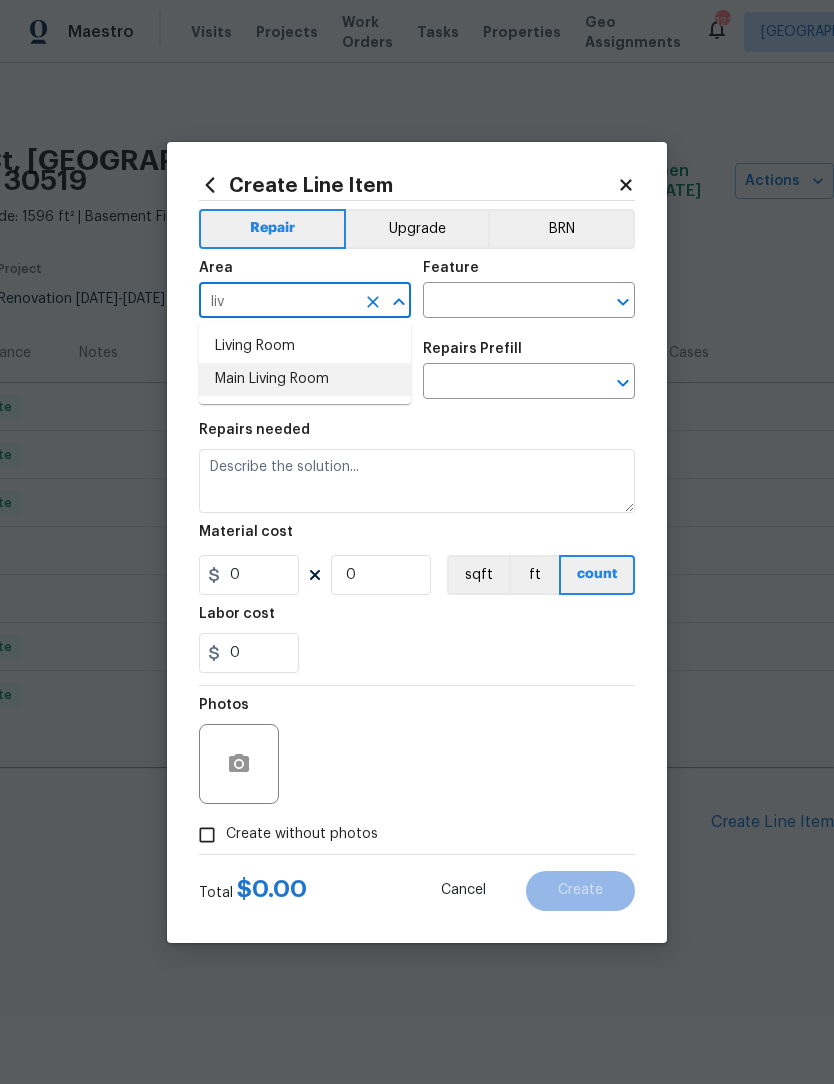 click on "Main Living Room" at bounding box center (305, 379) 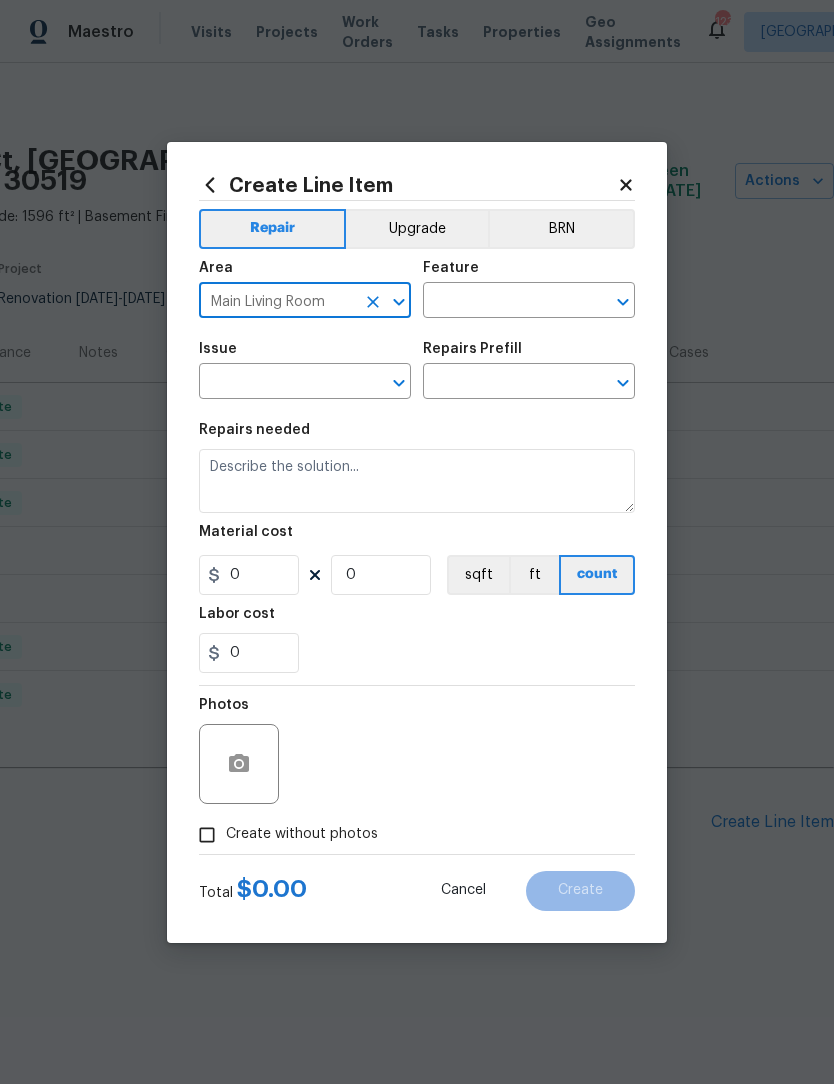 click 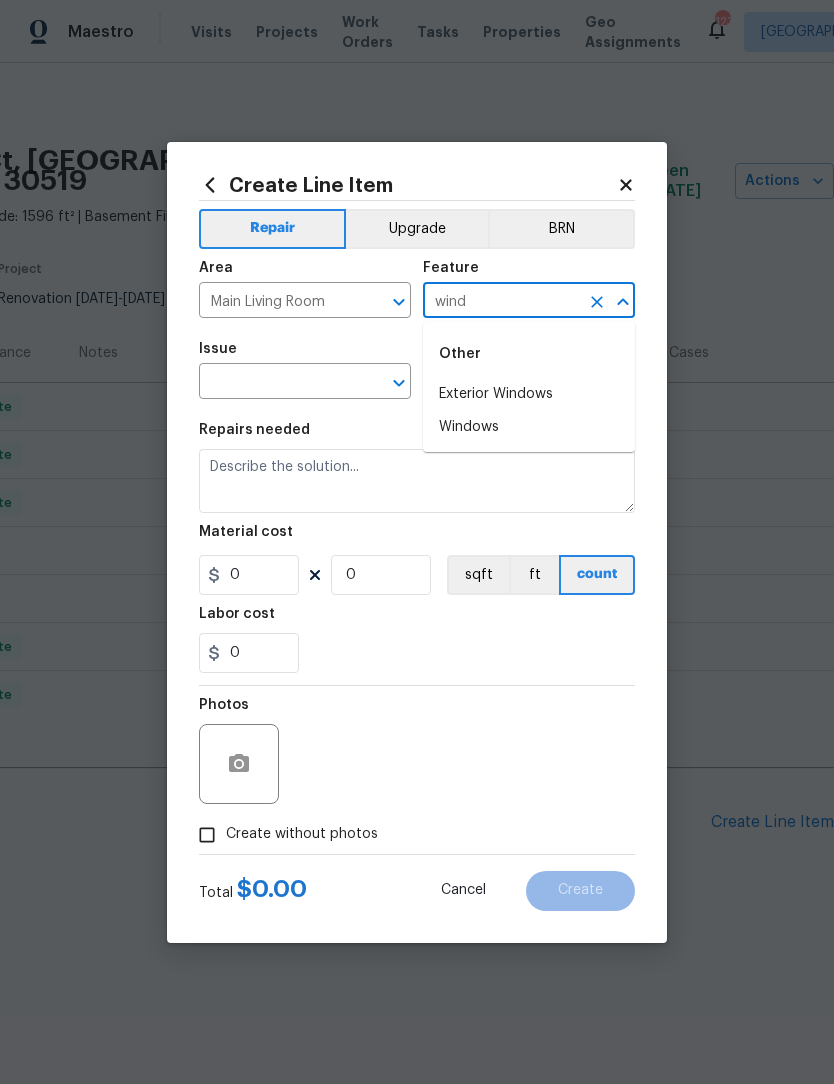 click on "Windows" at bounding box center [529, 427] 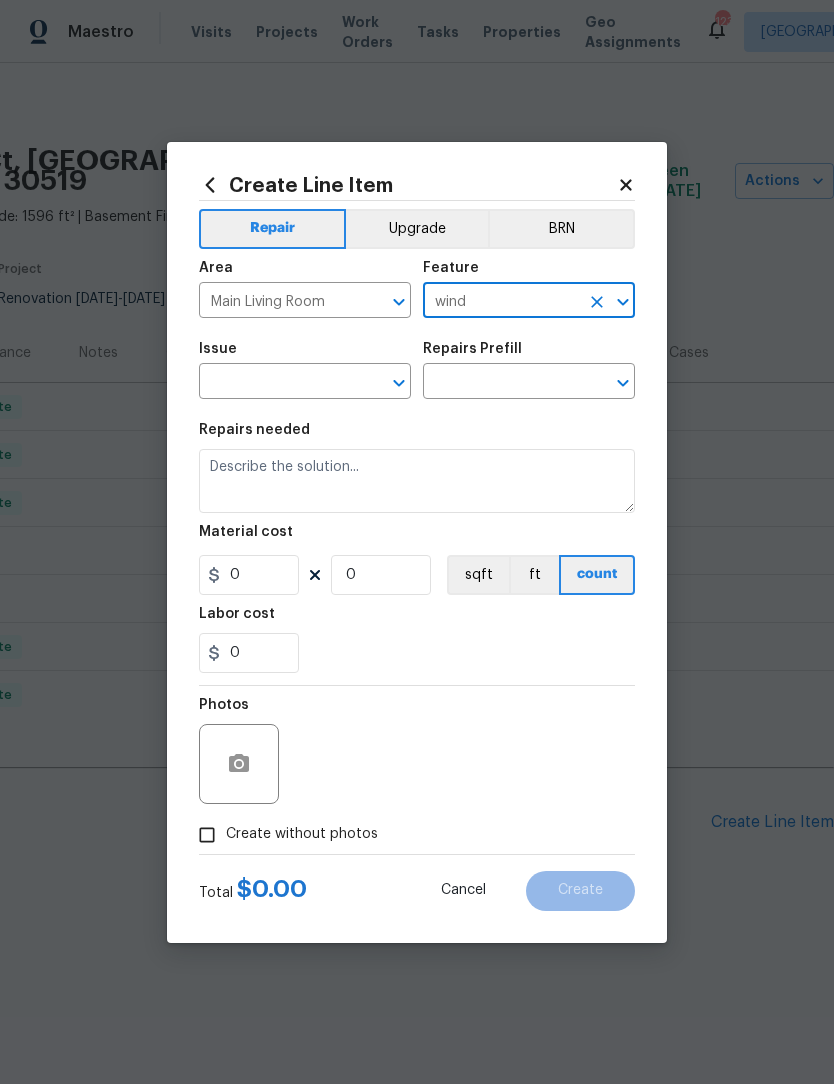 type on "Windows" 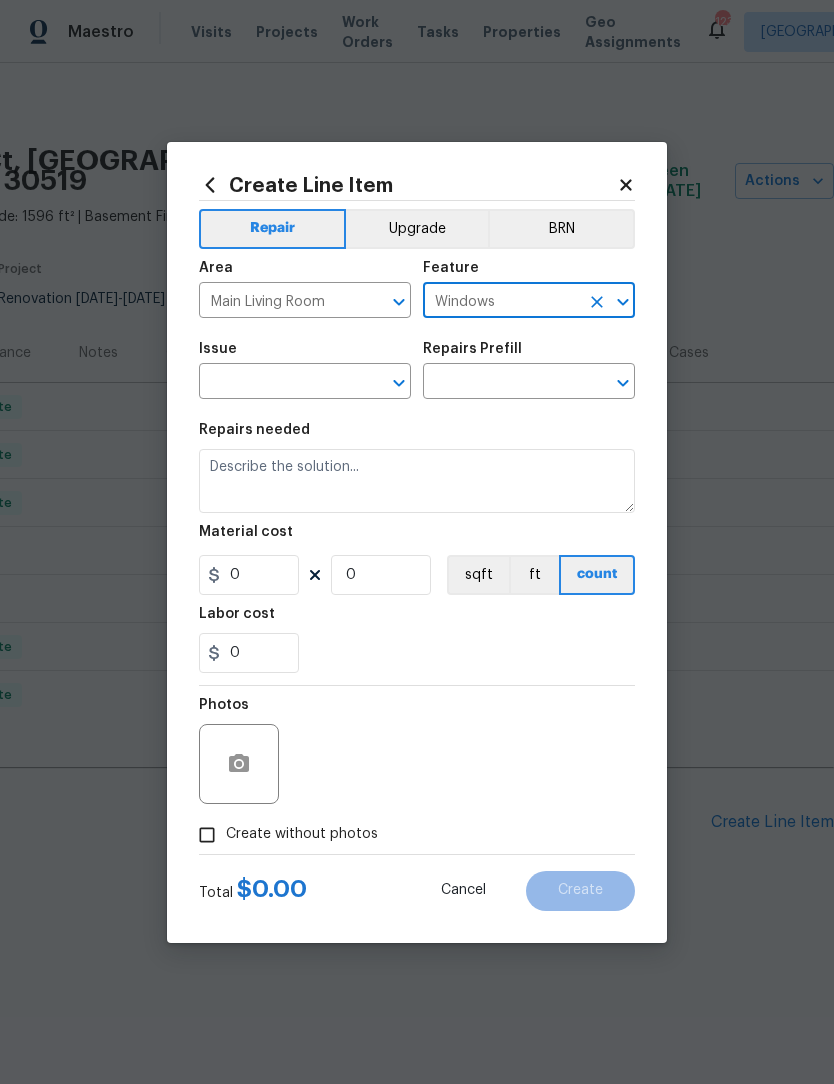 click at bounding box center (373, 383) 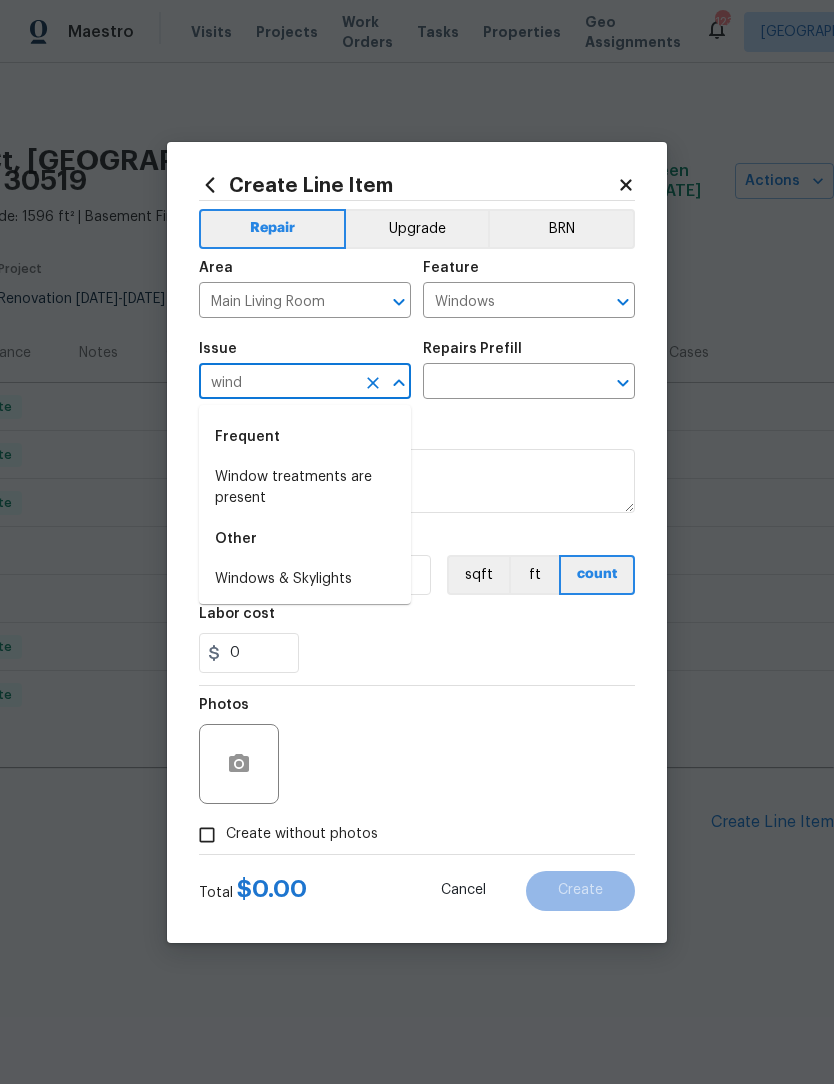 click on "Windows & Skylights" at bounding box center (305, 579) 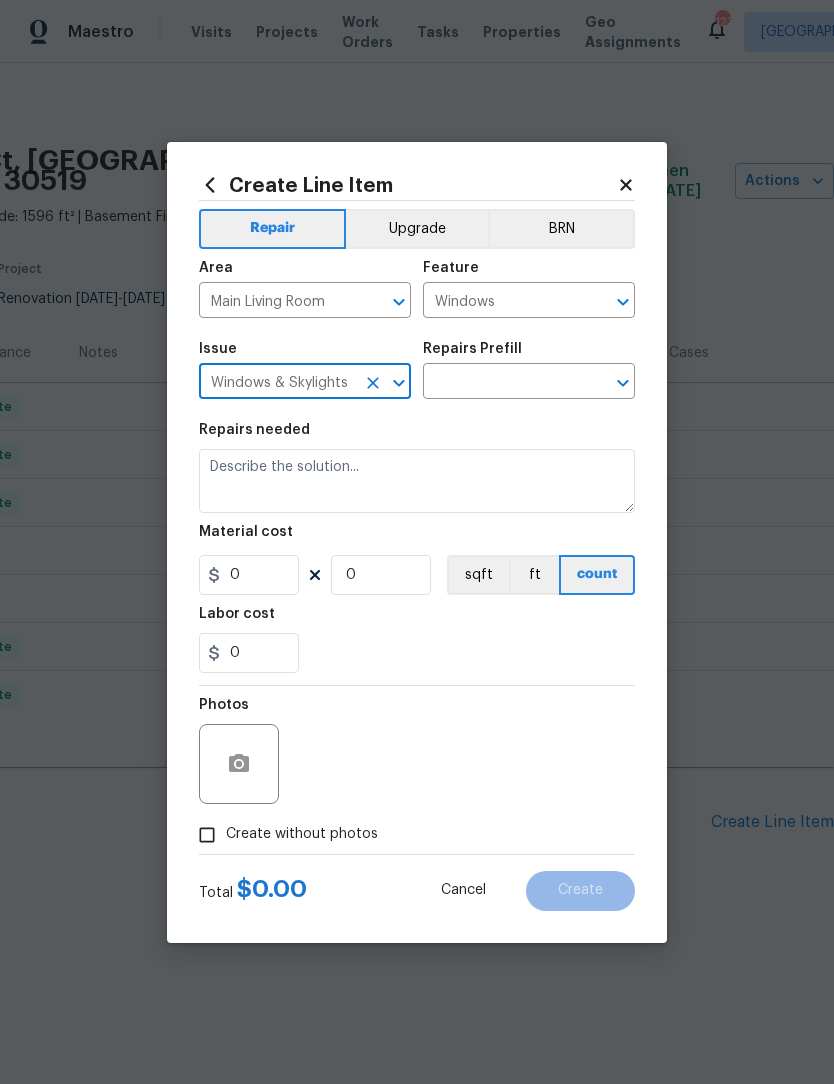 click 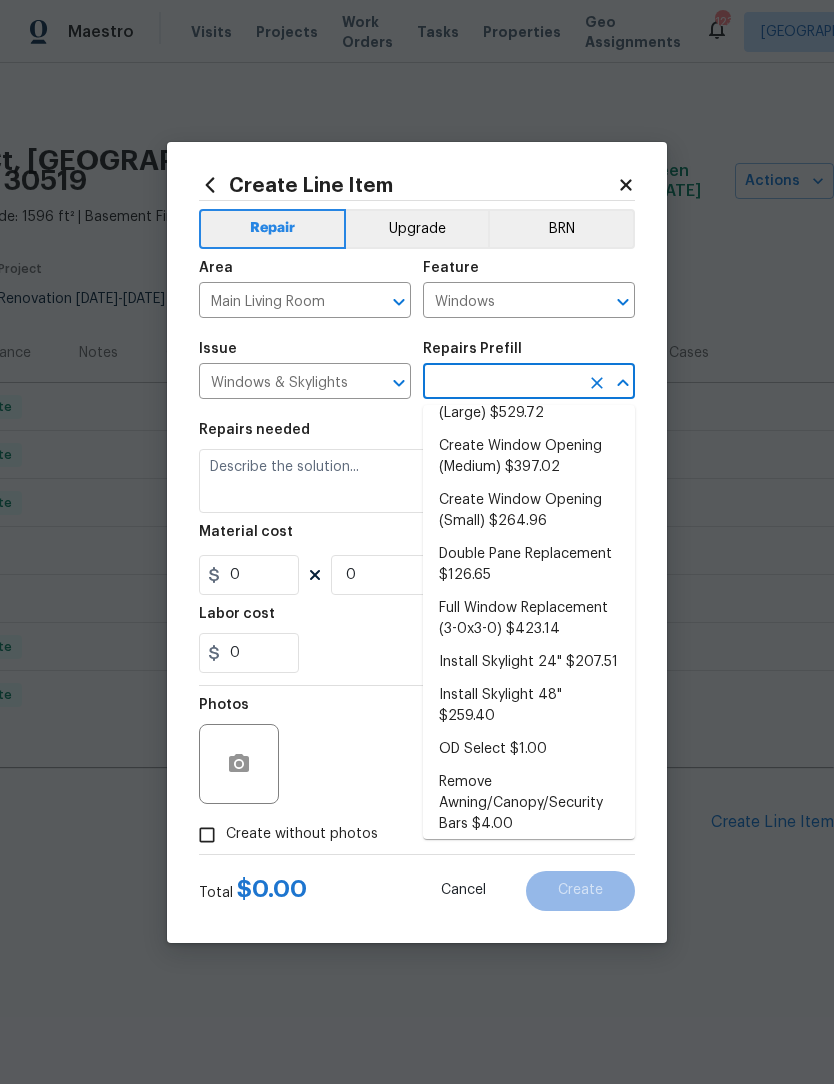 scroll, scrollTop: 72, scrollLeft: 0, axis: vertical 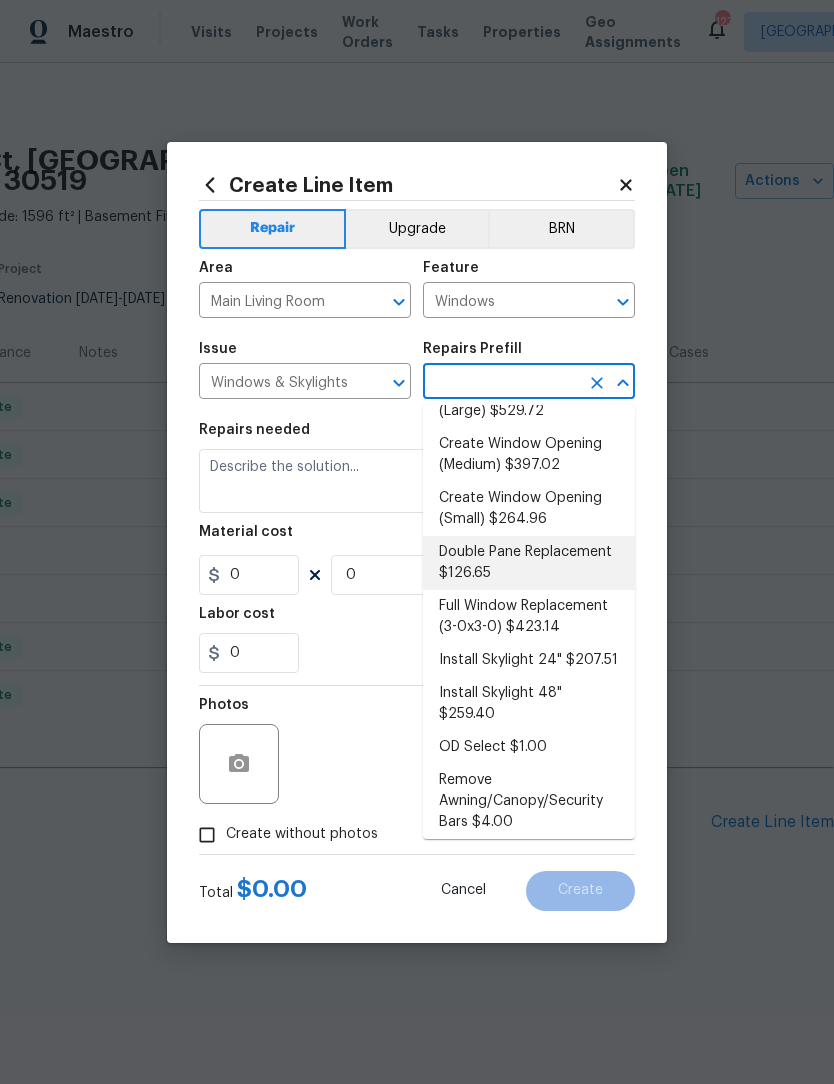 click on "Double Pane Replacement $126.65" at bounding box center (529, 563) 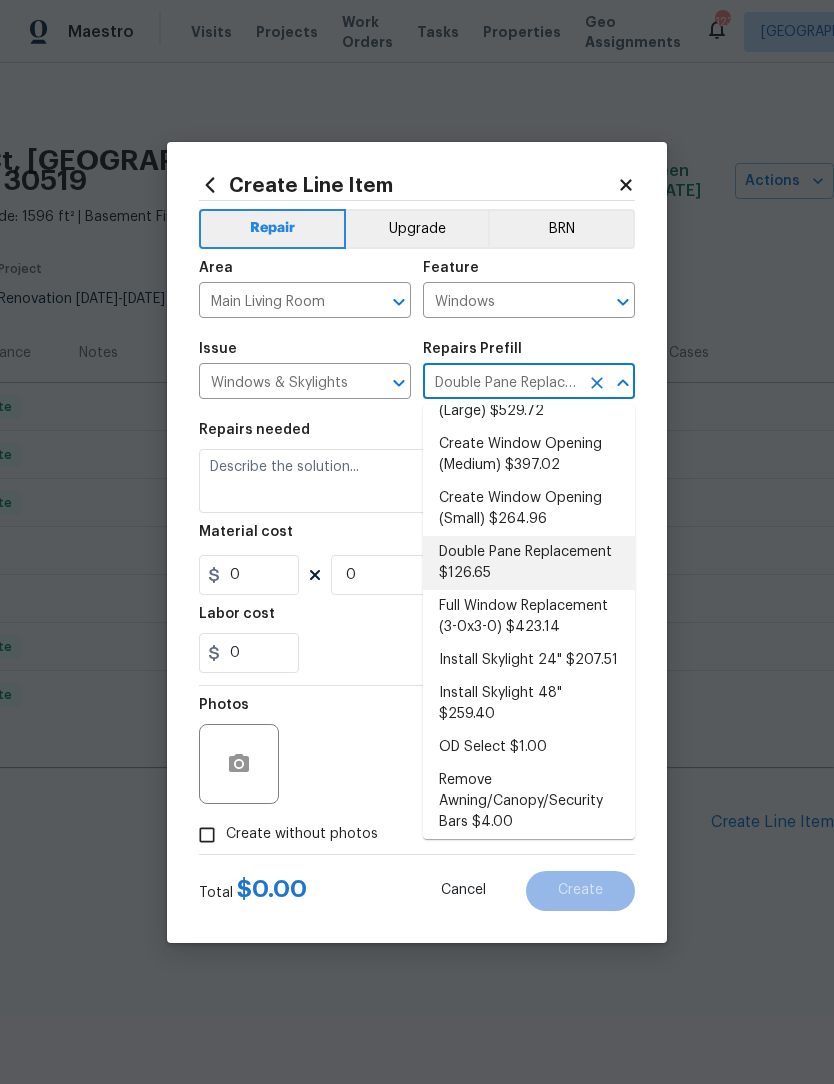 type on "Remove, replace and reglaze the broken/damaged thermal double pane of glass with a new sealed/insulated pane. Clean up and dispose of all debris properly." 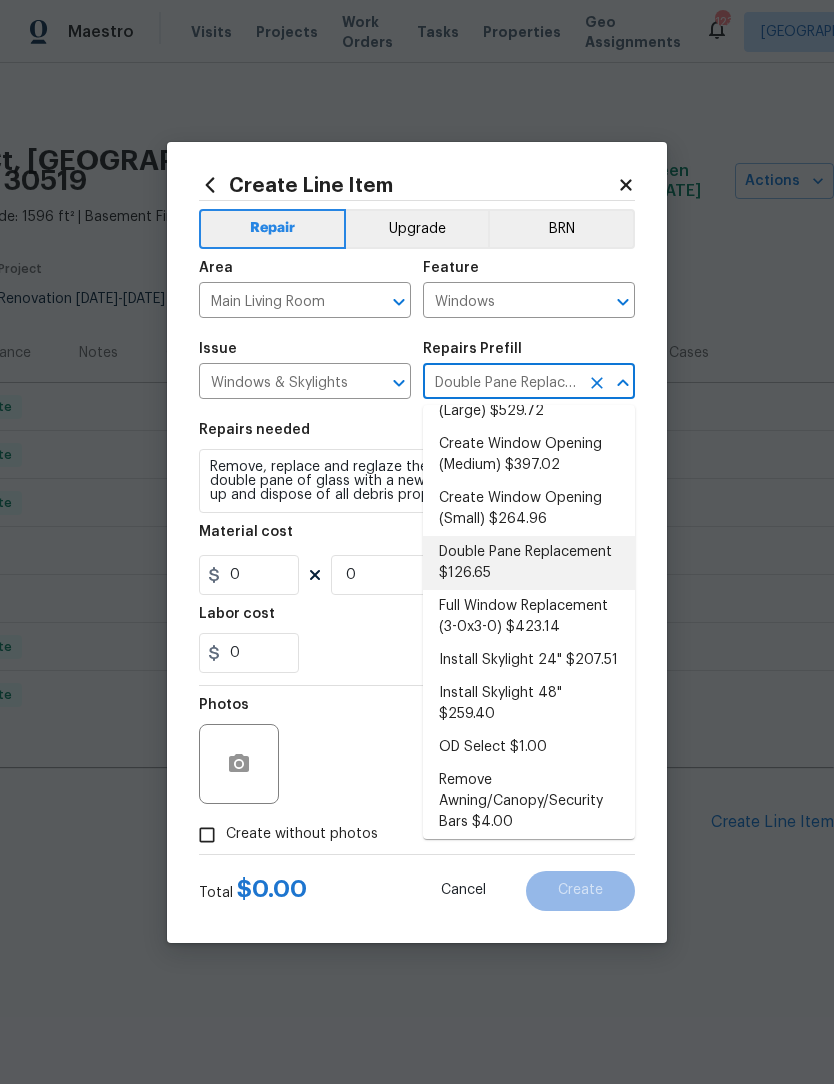 type on "1" 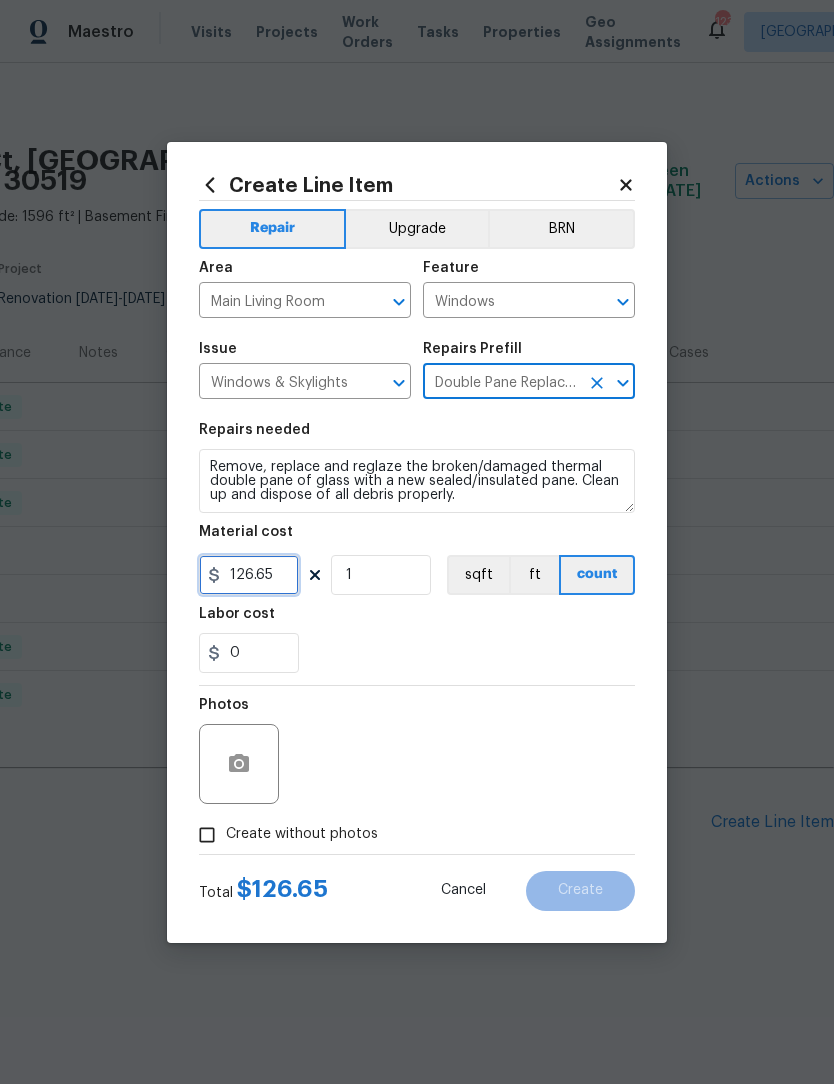 click on "126.65" at bounding box center [249, 575] 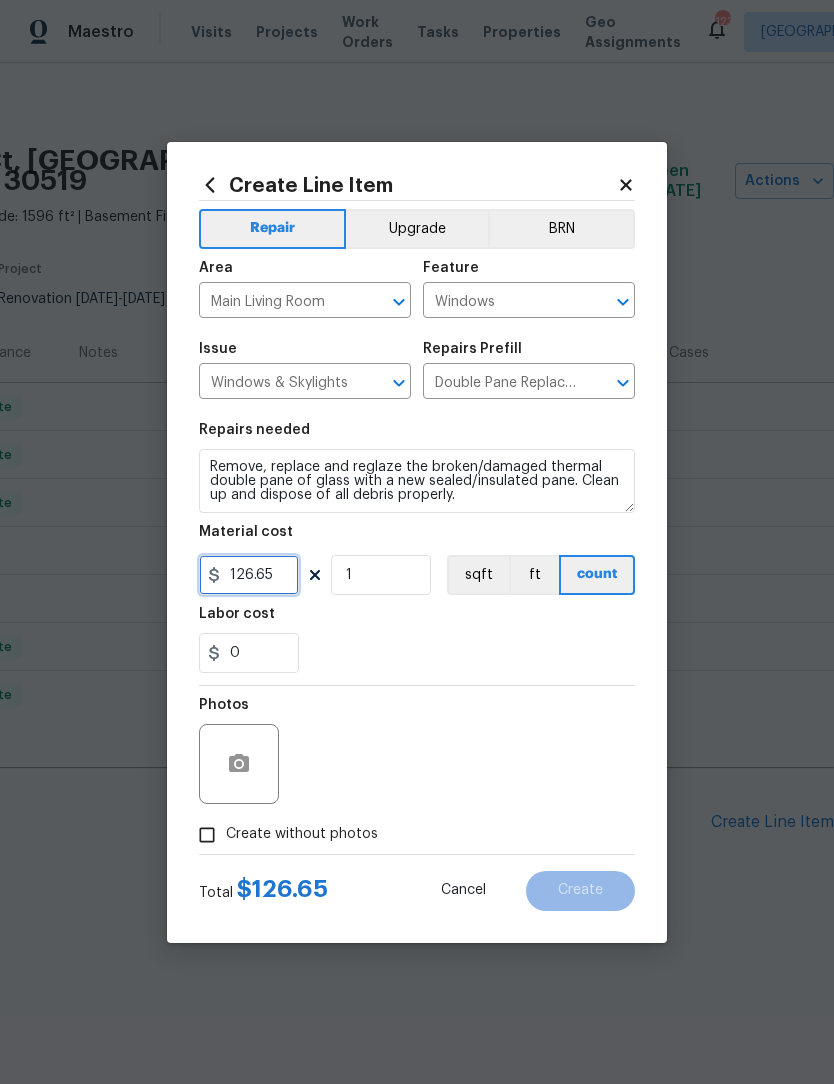 click on "126.65" at bounding box center (249, 575) 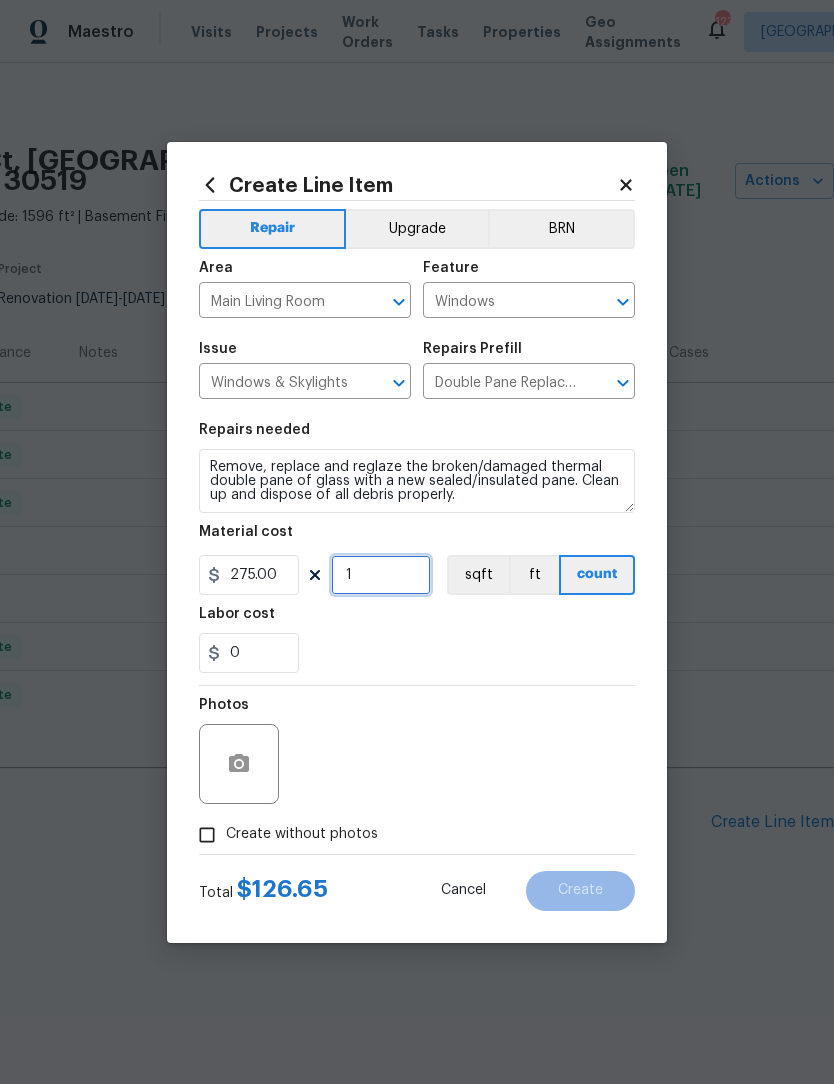click on "1" at bounding box center (381, 575) 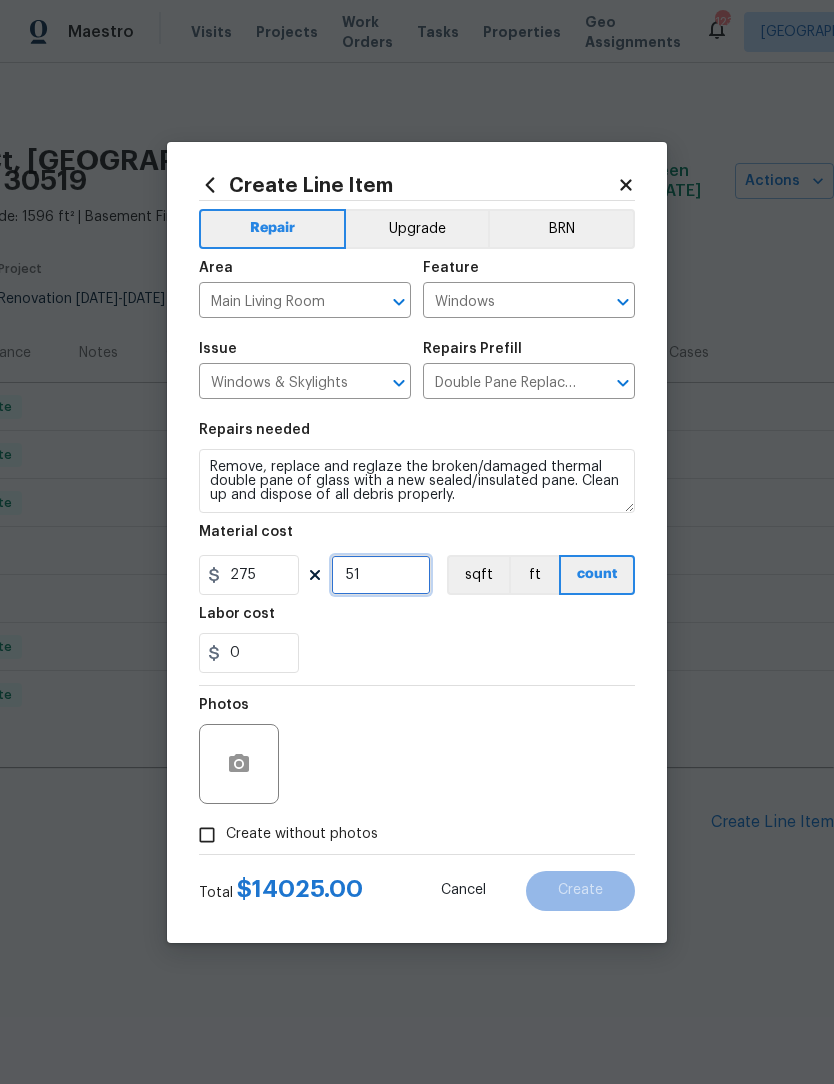 click on "51" at bounding box center [381, 575] 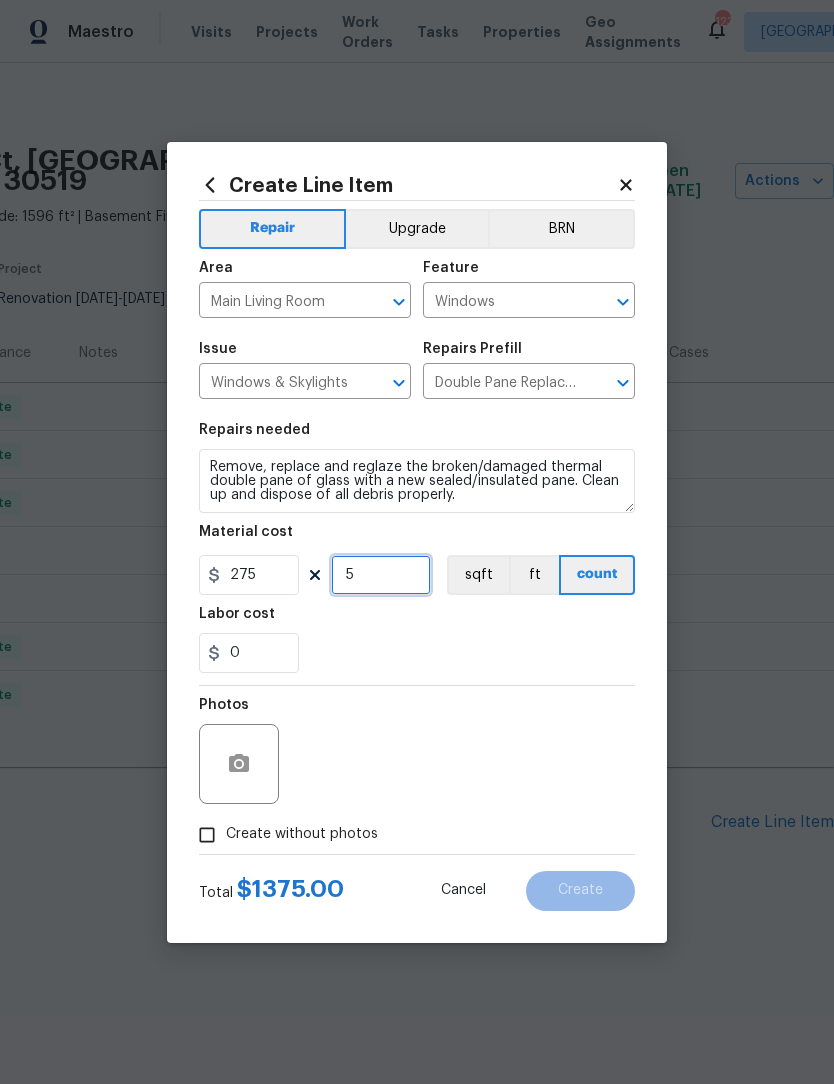 type on "5" 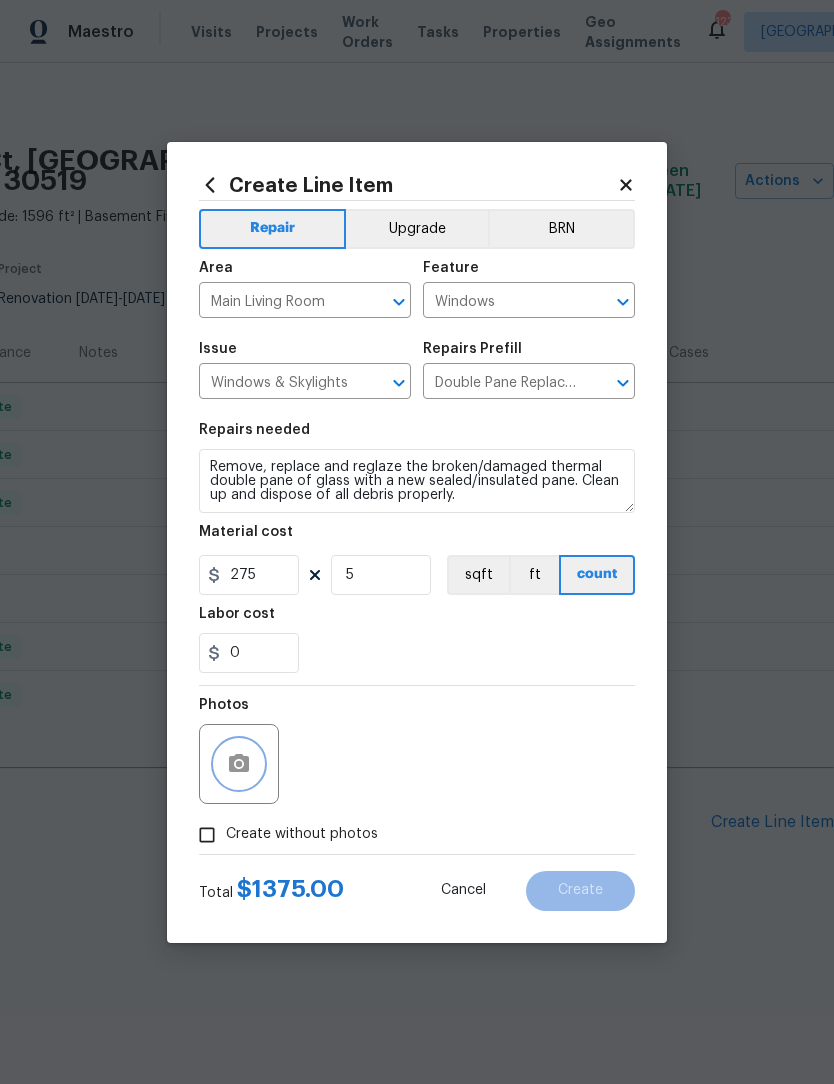 click at bounding box center (239, 764) 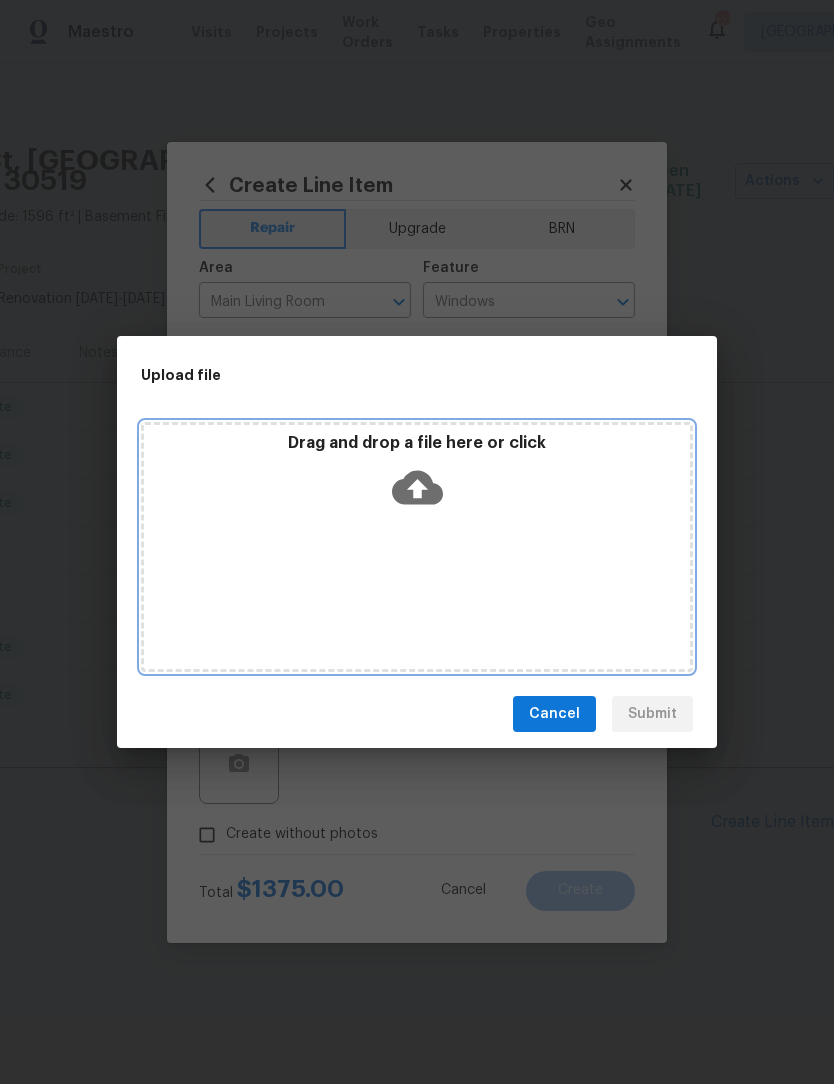 click 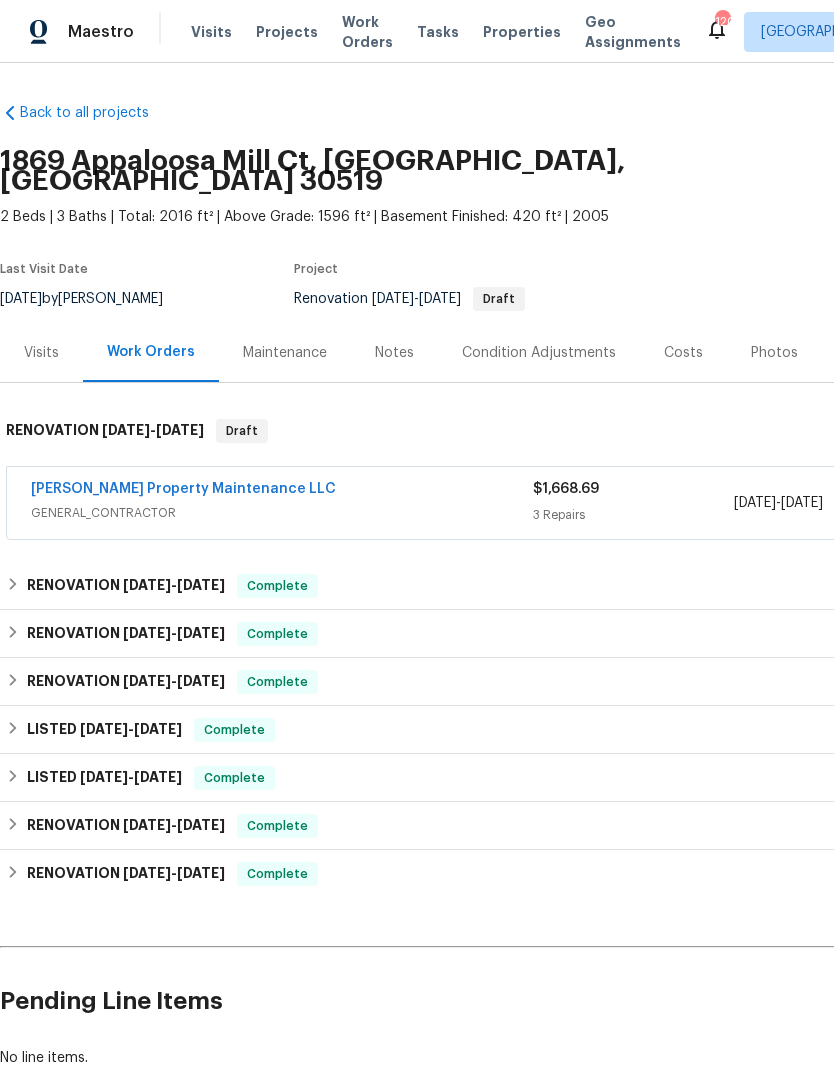 scroll, scrollTop: 0, scrollLeft: 0, axis: both 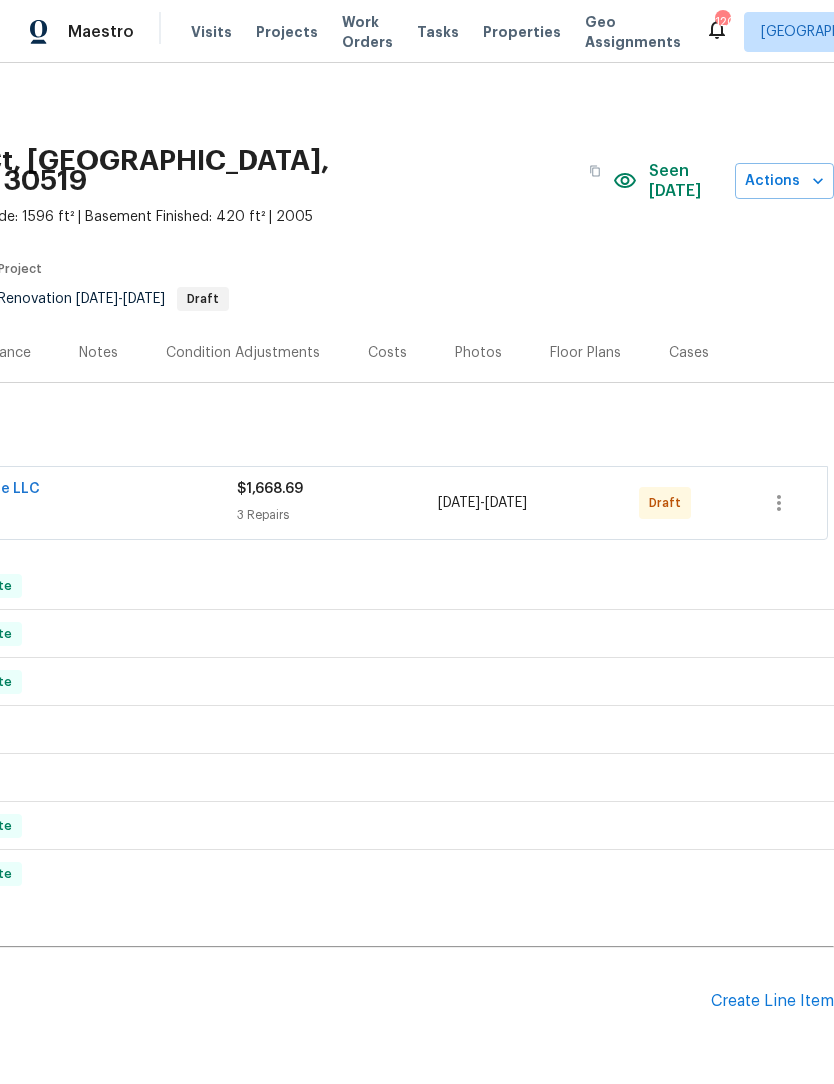 click on "Create Line Item" at bounding box center [772, 1001] 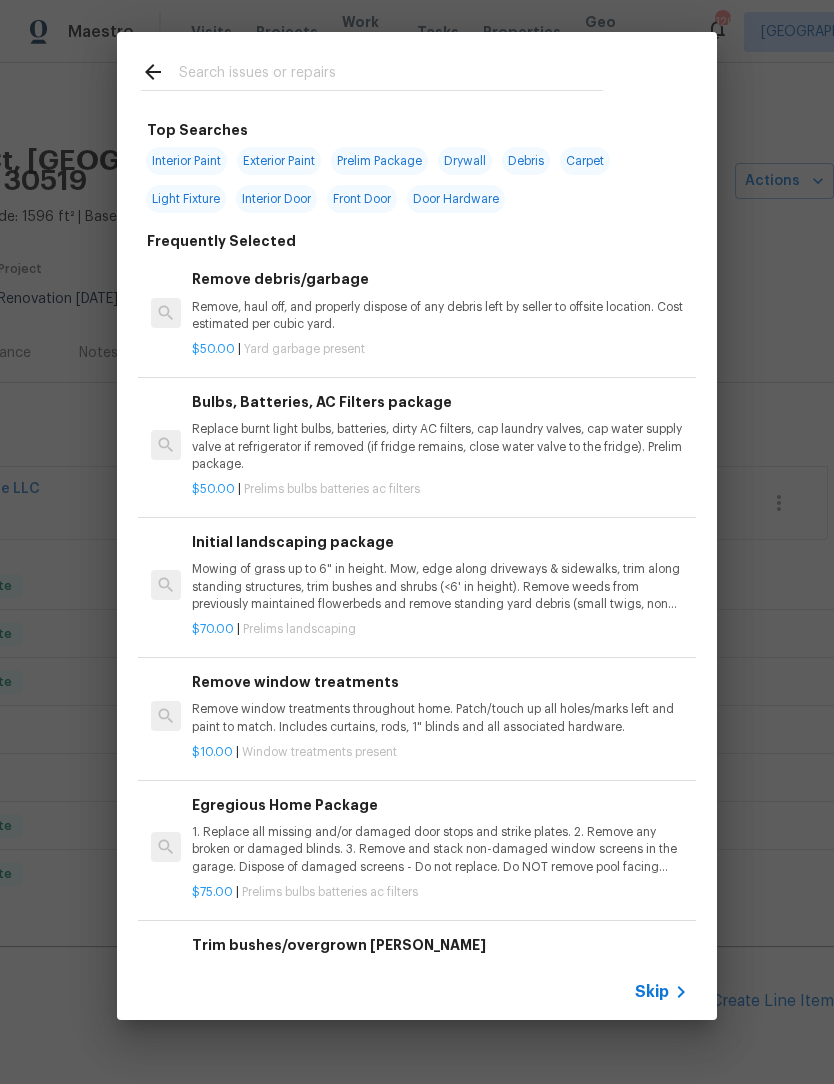 click at bounding box center (391, 75) 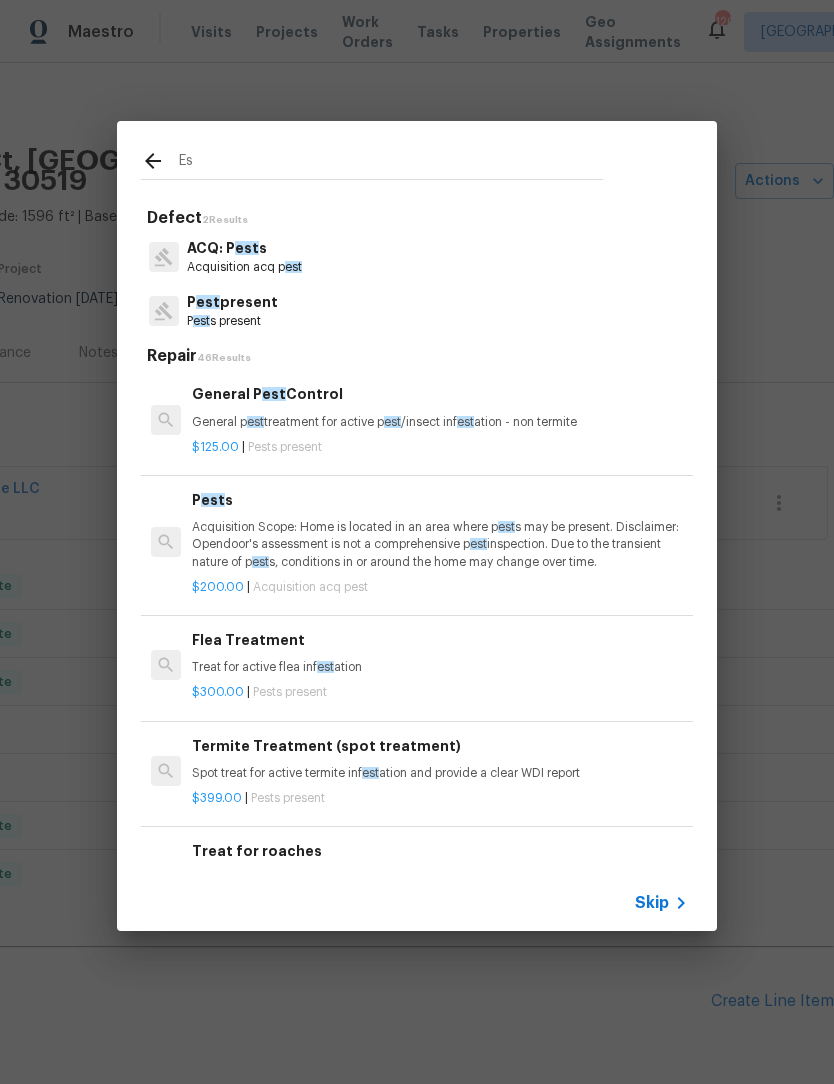 type on "E" 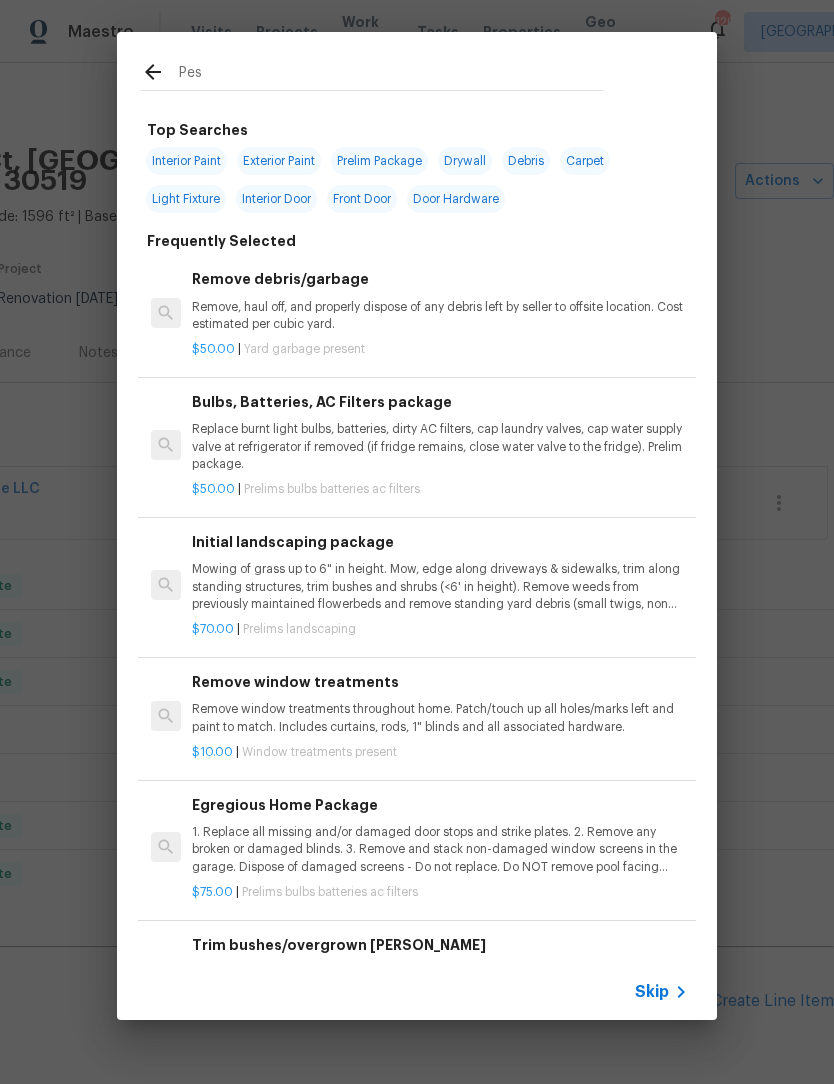 type on "Pest" 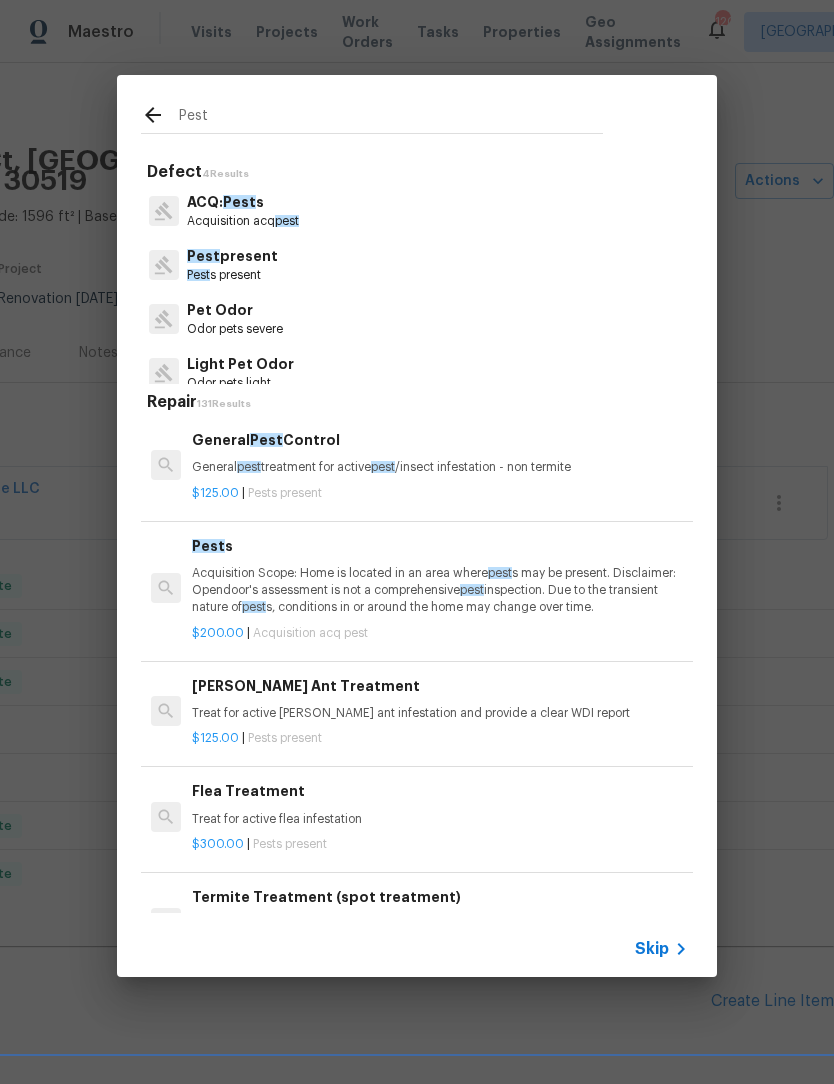 click on "Pest  present" at bounding box center [232, 256] 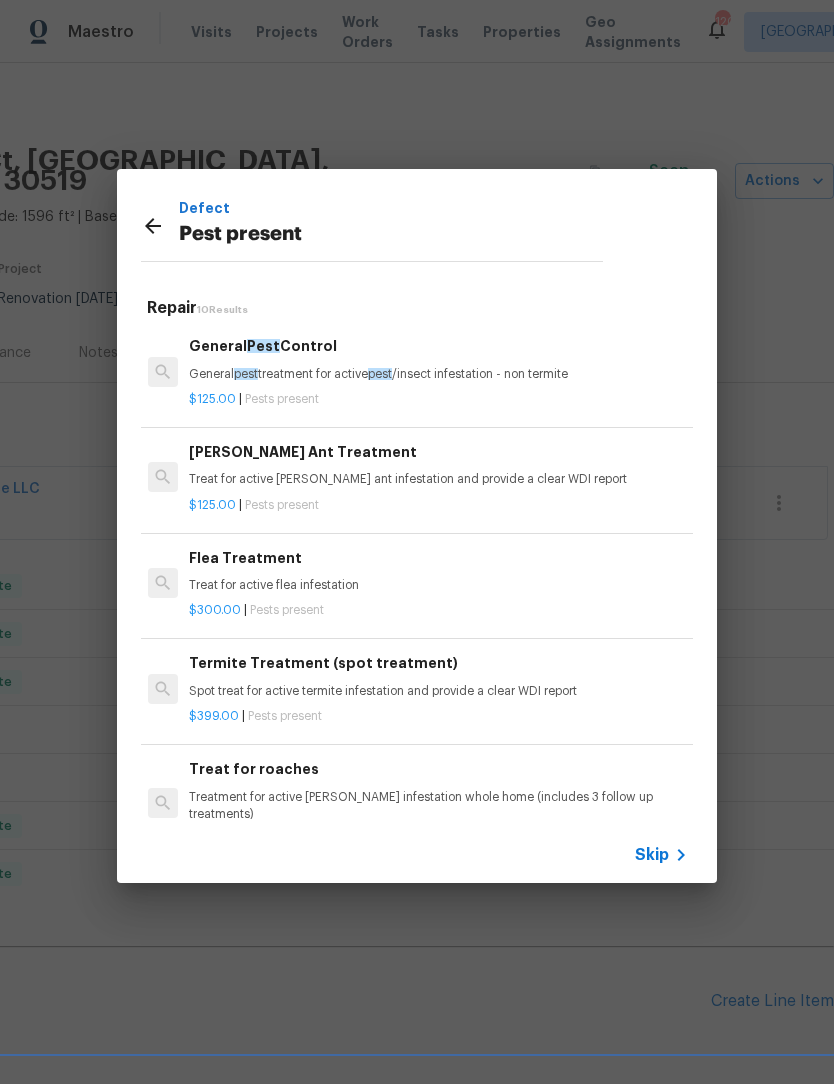 scroll, scrollTop: 0, scrollLeft: 3, axis: horizontal 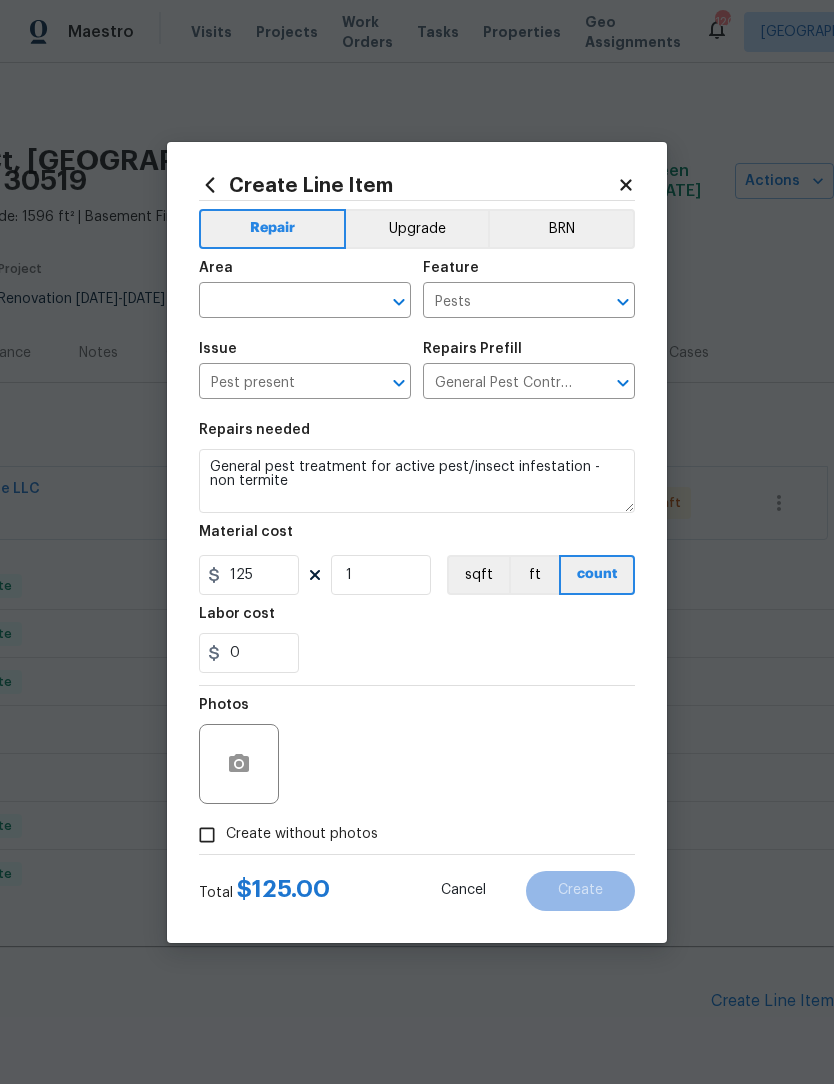 click 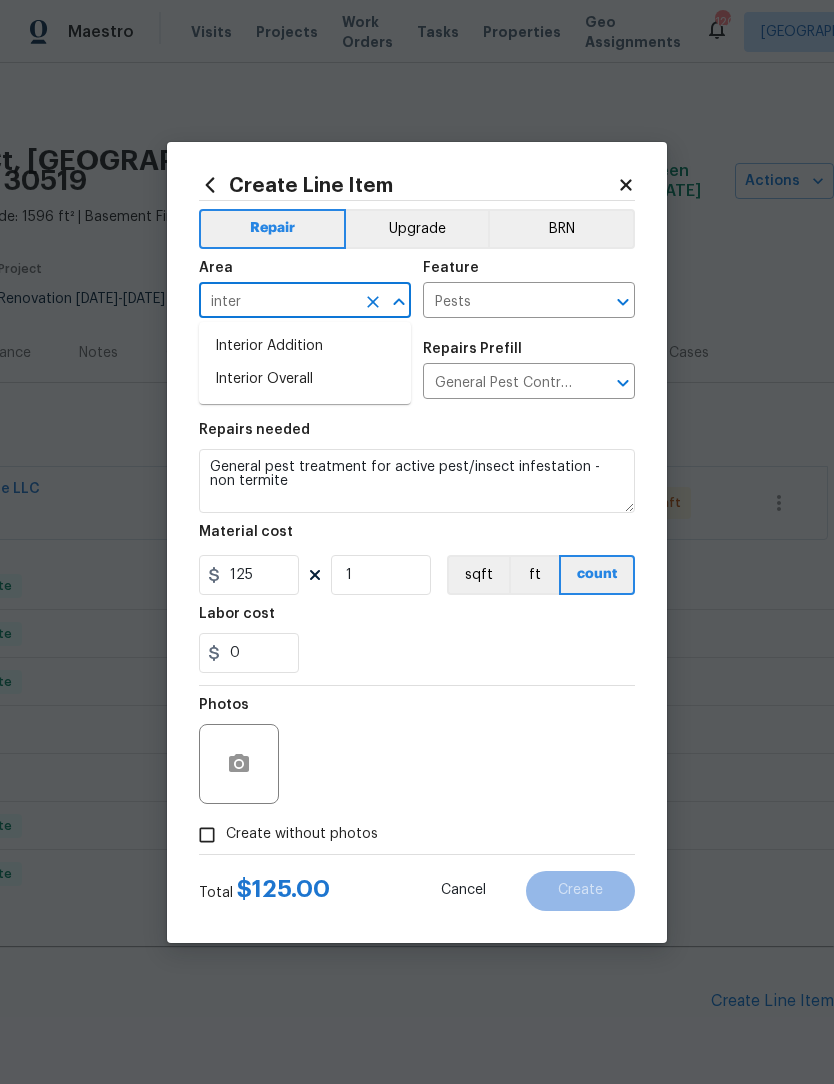 click on "Interior Overall" at bounding box center [305, 379] 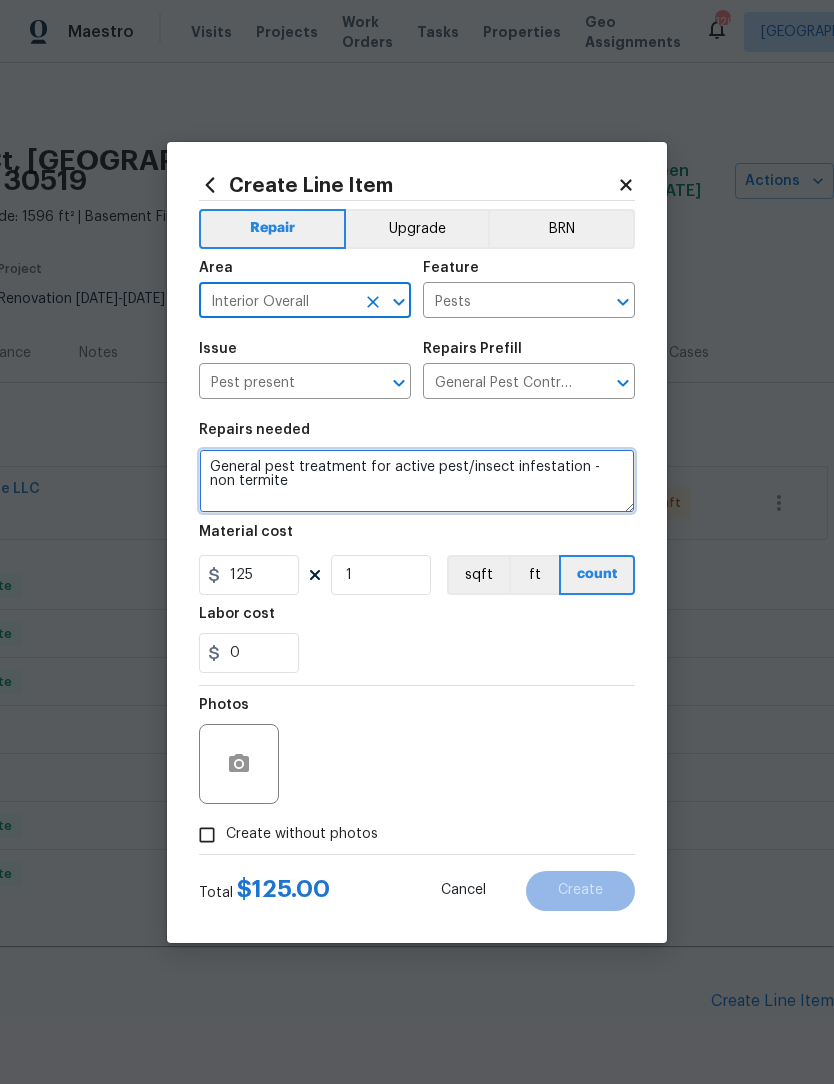 click on "General pest treatment for active pest/insect infestation - non termite" at bounding box center [417, 481] 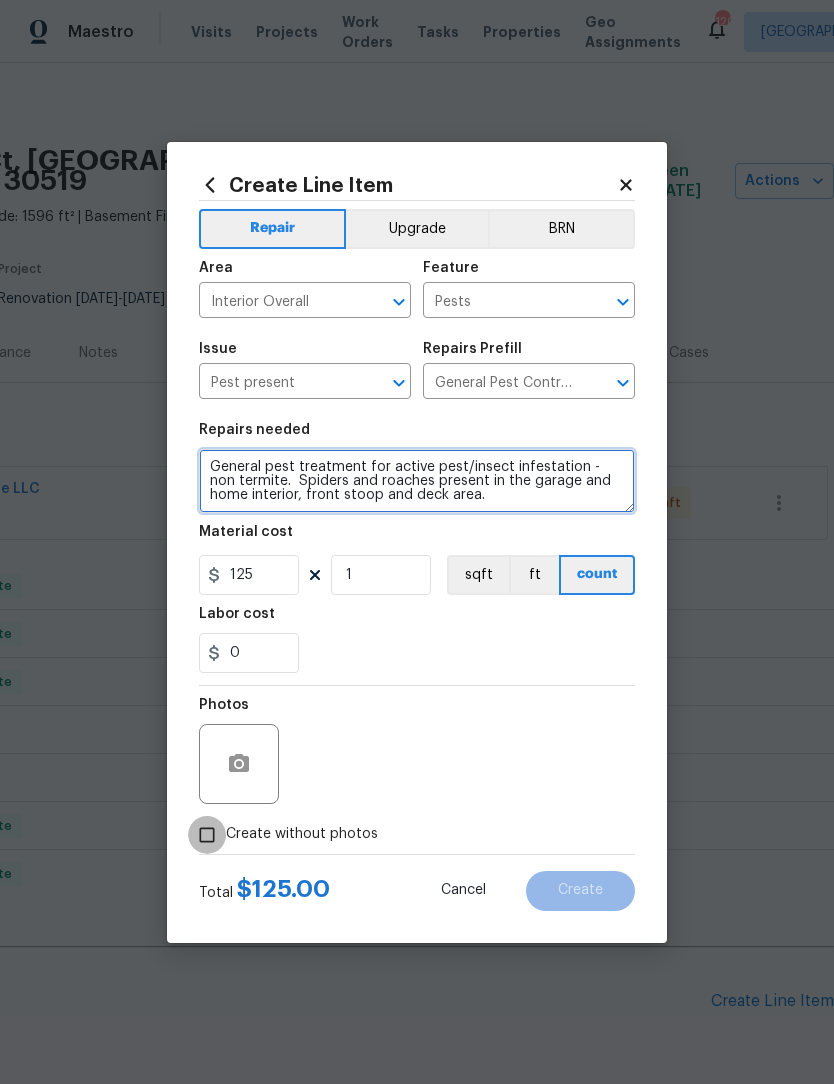 type on "General pest treatment for active pest/insect infestation - non termite.  Spiders and roaches present in the garage and home interior, front stoop and deck area." 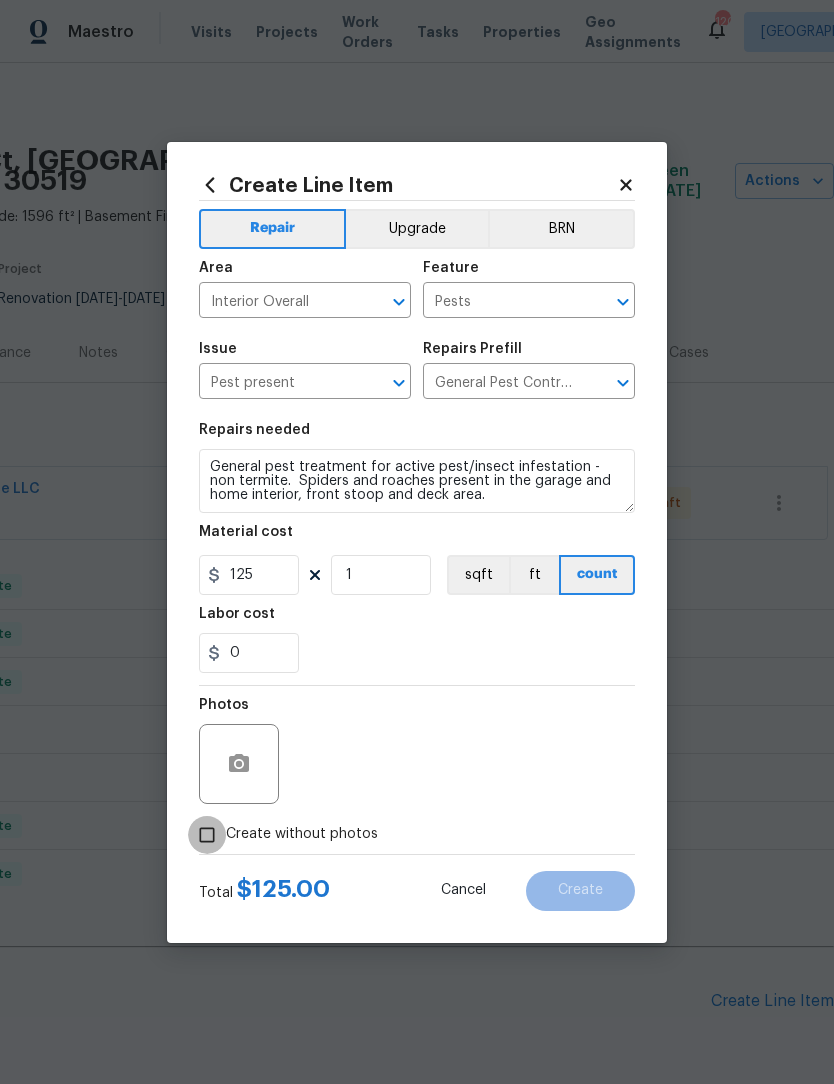 click on "Create without photos" at bounding box center [207, 835] 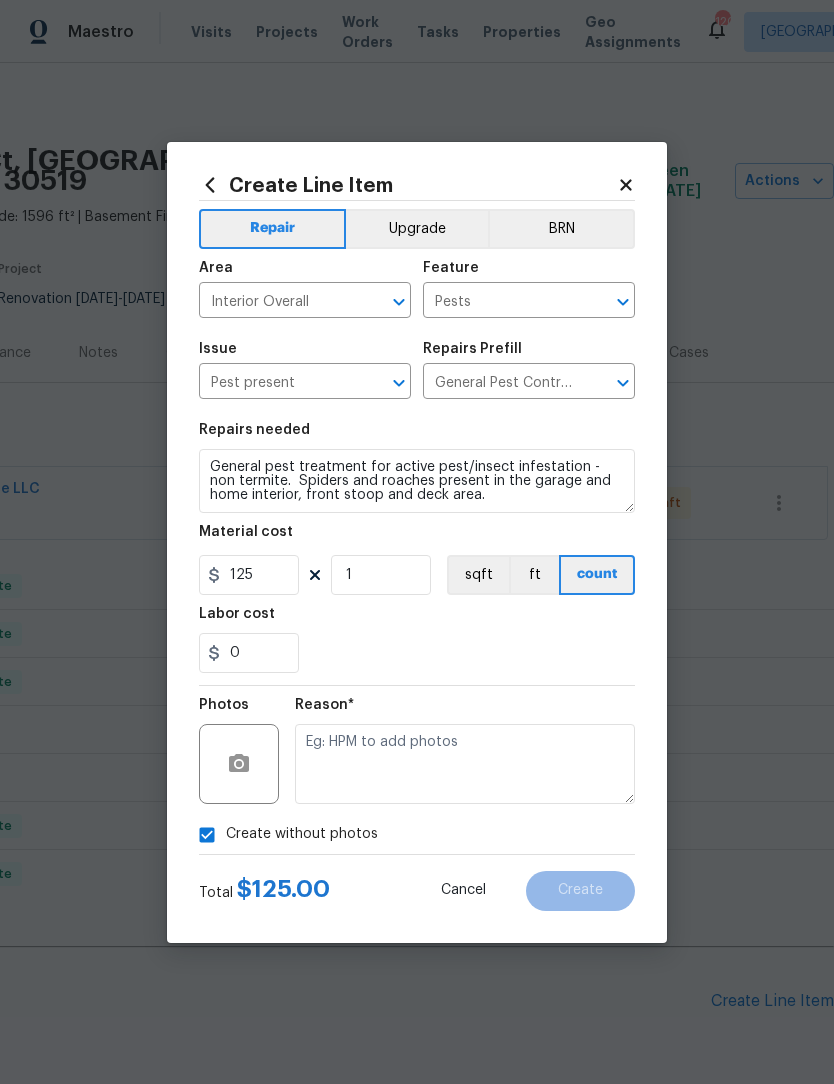 click on "Create without photos" at bounding box center (207, 835) 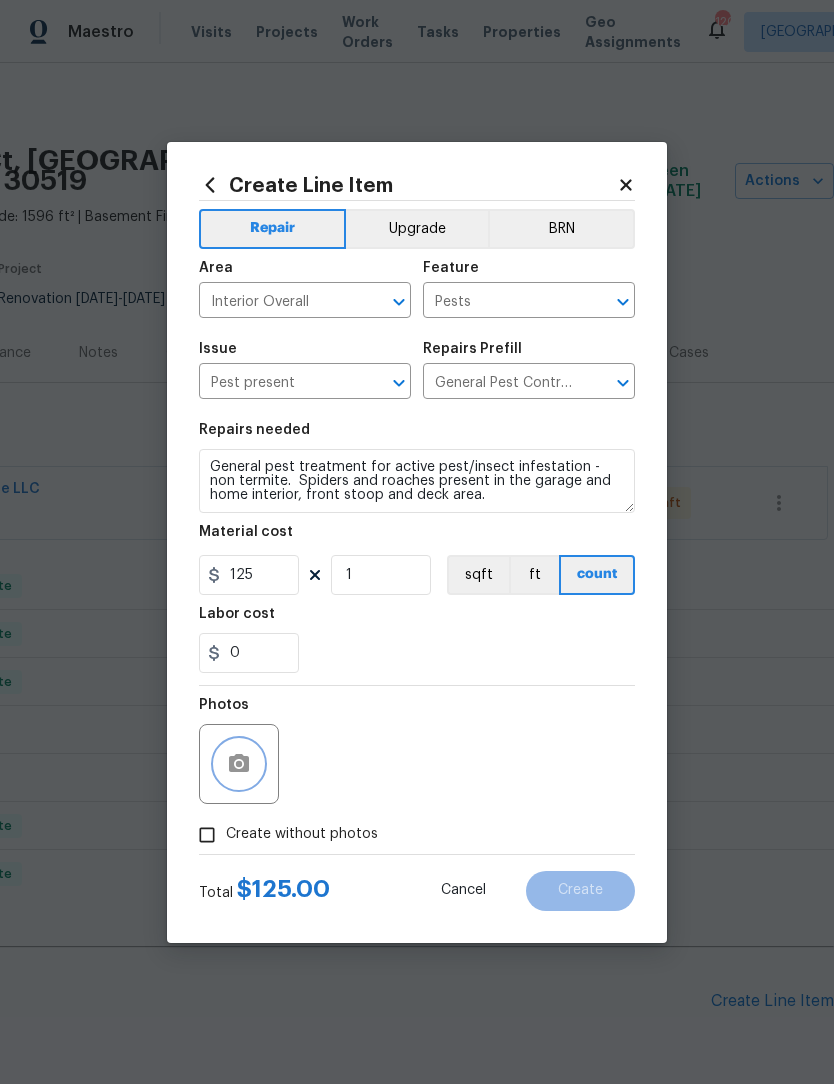 click 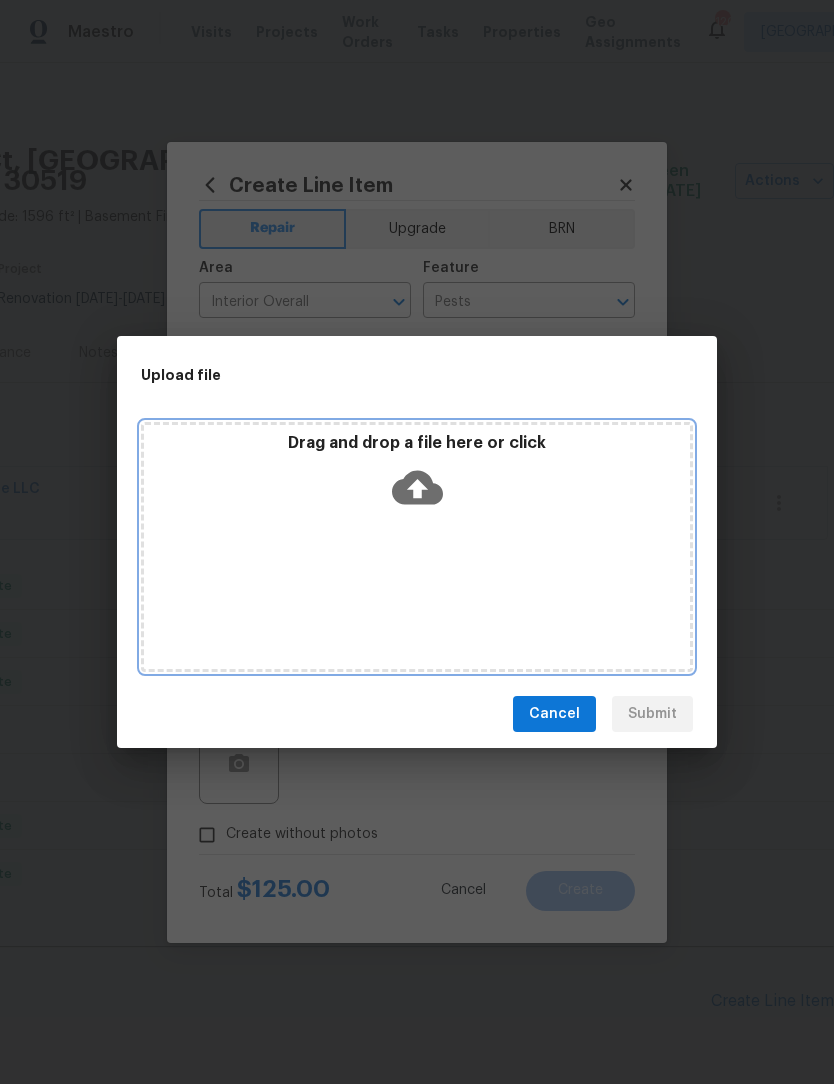 click 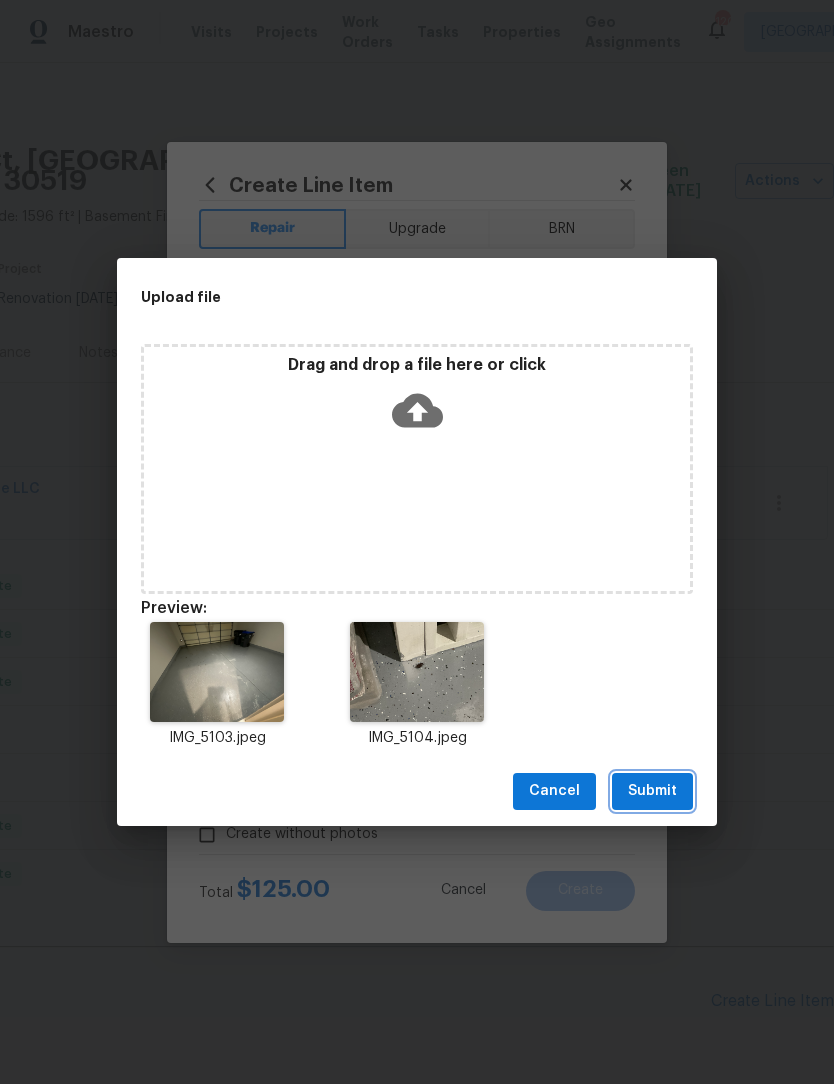 click on "Submit" at bounding box center [652, 791] 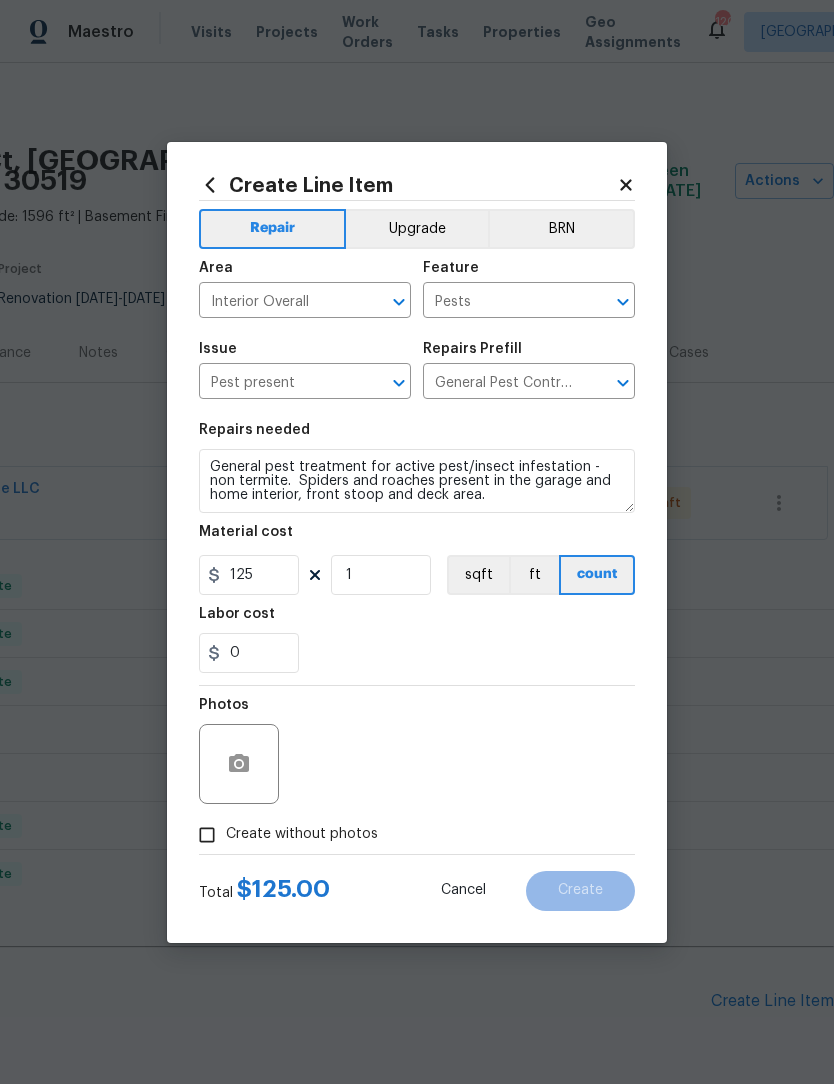 click on "Create without photos" at bounding box center [207, 835] 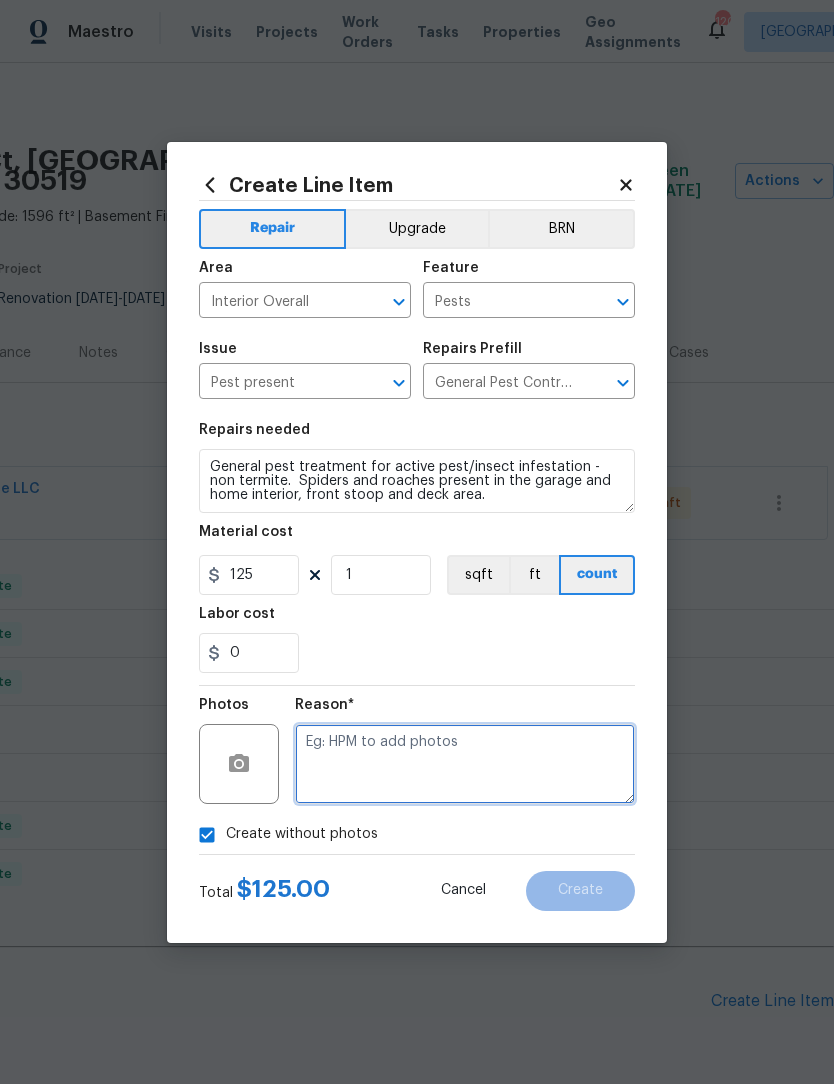 click at bounding box center [465, 764] 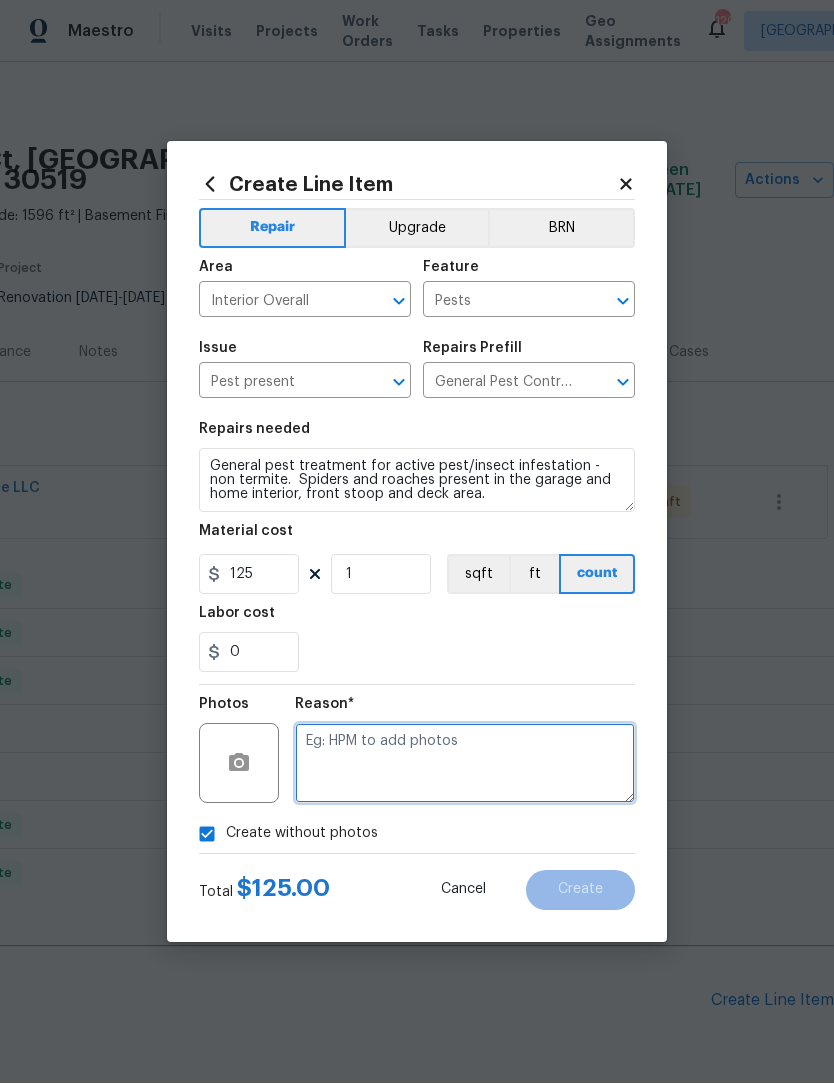 click at bounding box center (465, 764) 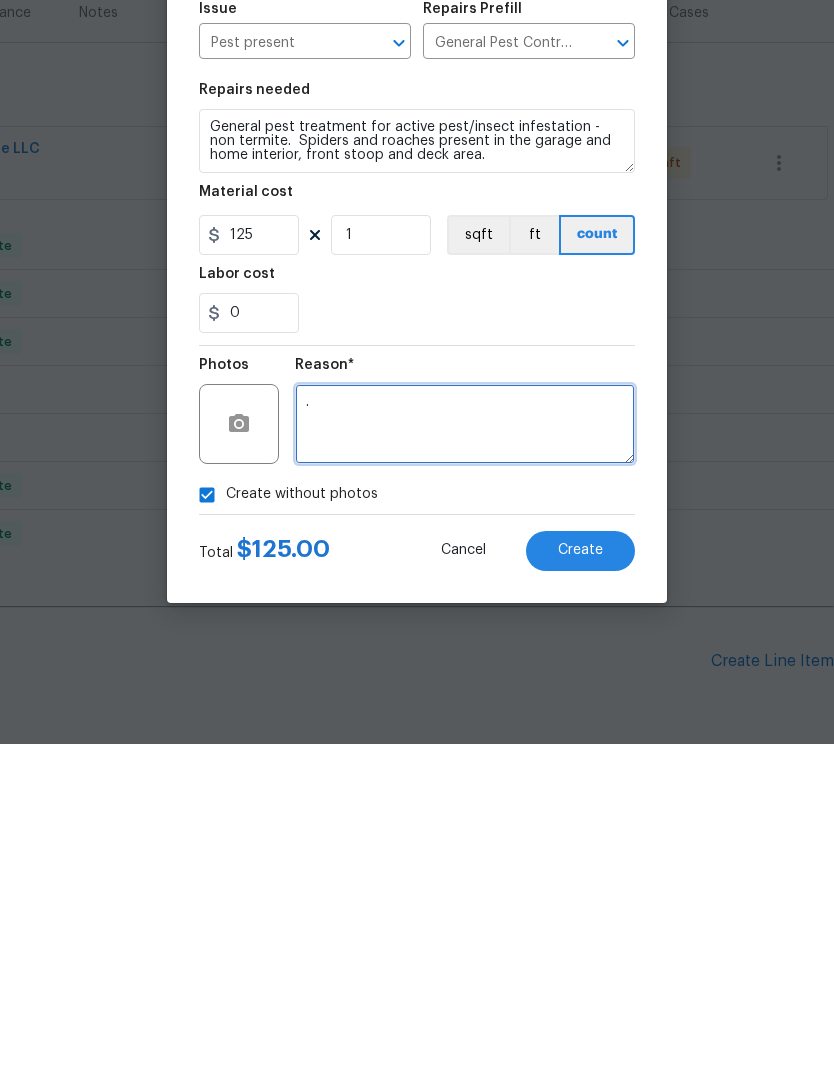 type on "." 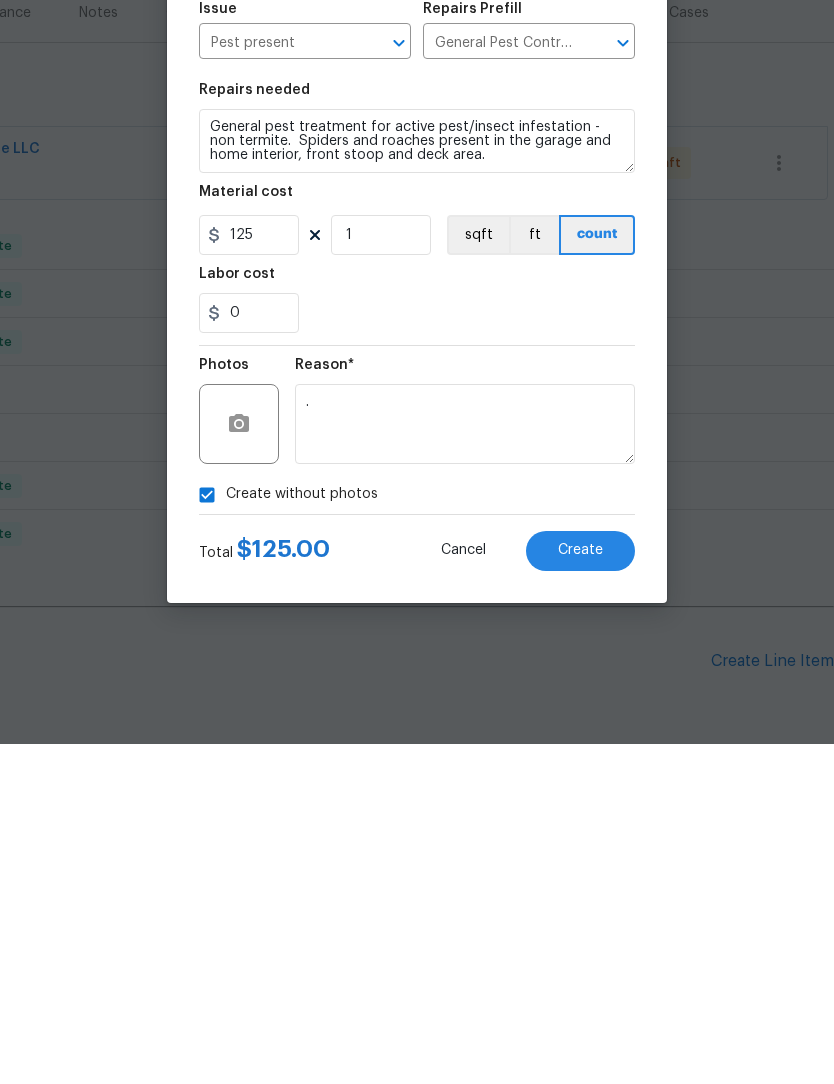 click on "Create" at bounding box center [580, 891] 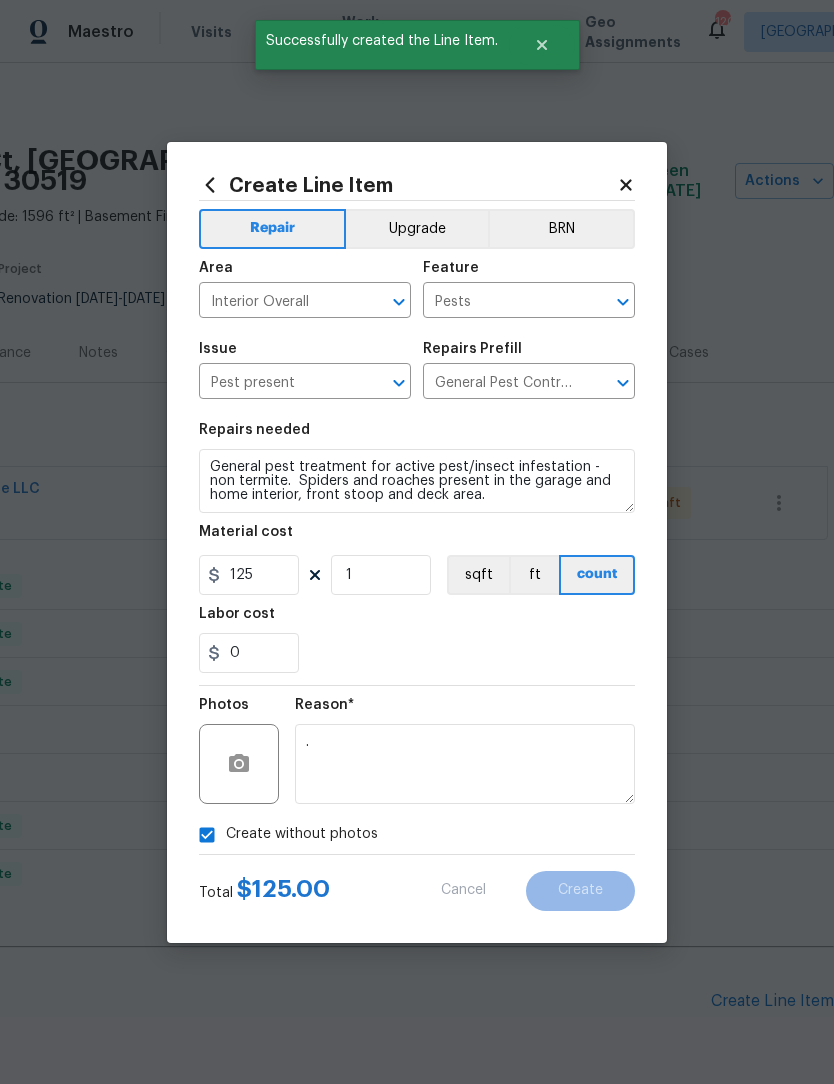 click on "Pending Line Items" at bounding box center (207, 1001) 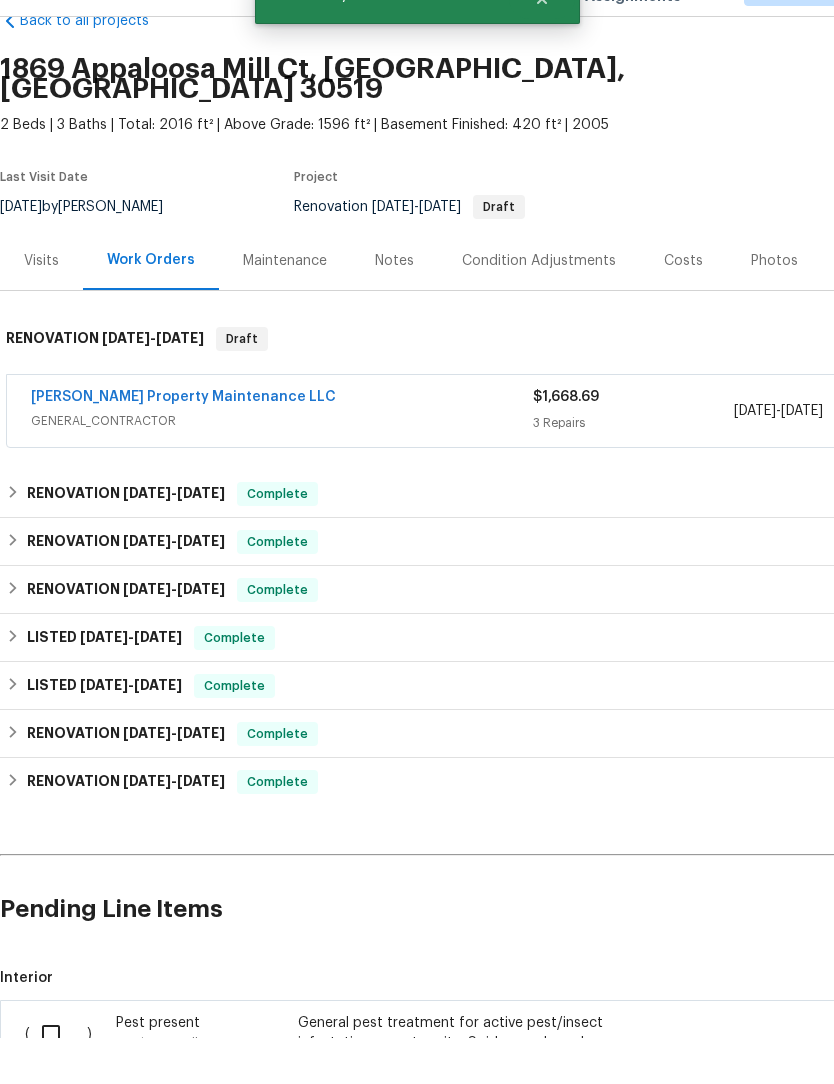 scroll, scrollTop: 45, scrollLeft: 0, axis: vertical 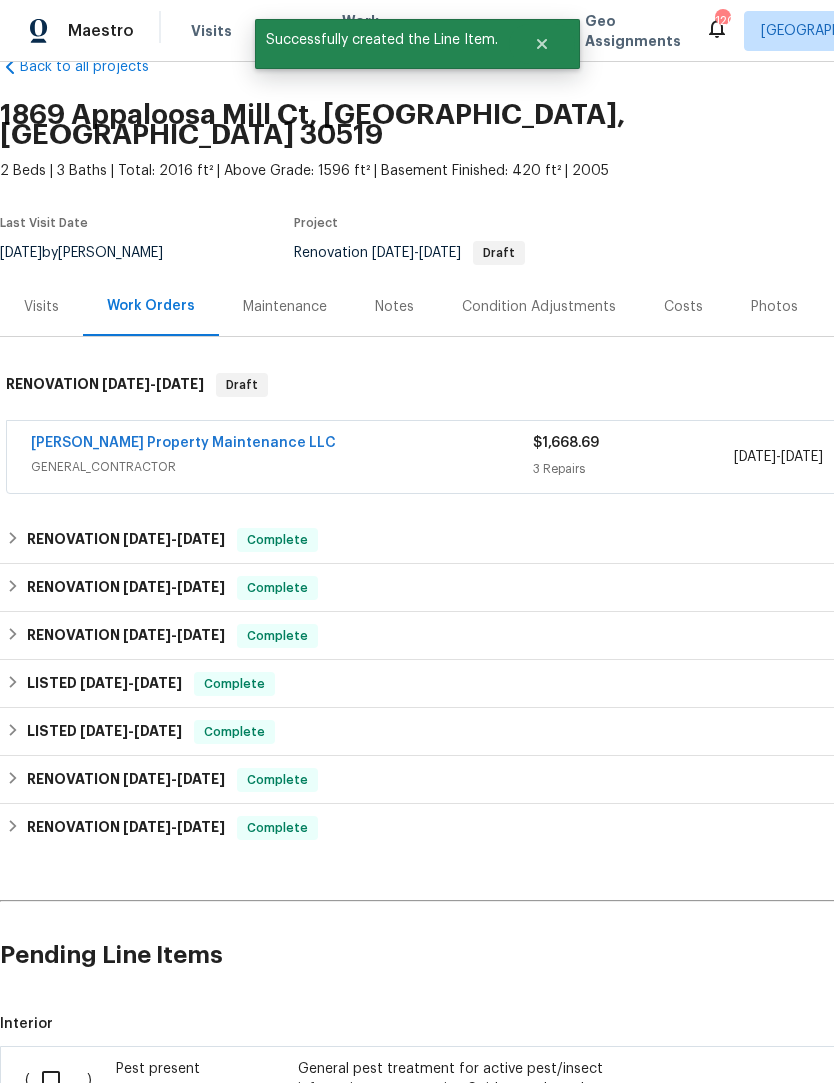 click at bounding box center (58, 1081) 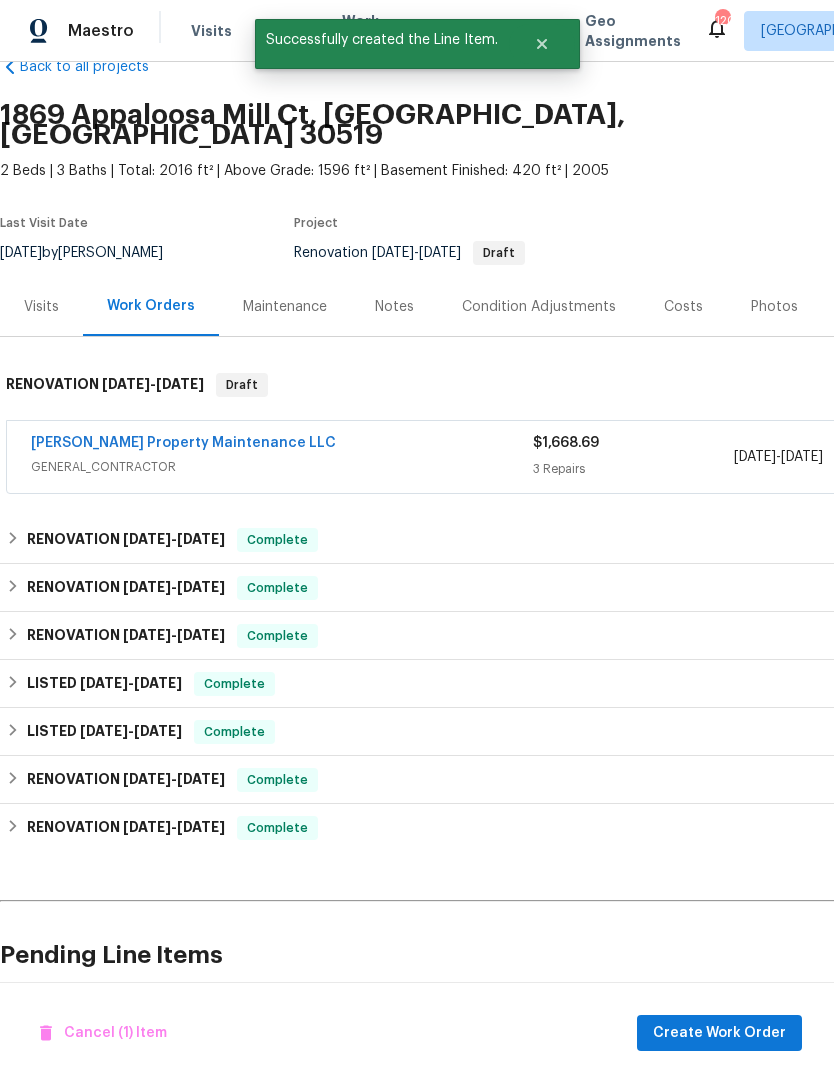 click on "Create Work Order" at bounding box center (719, 1034) 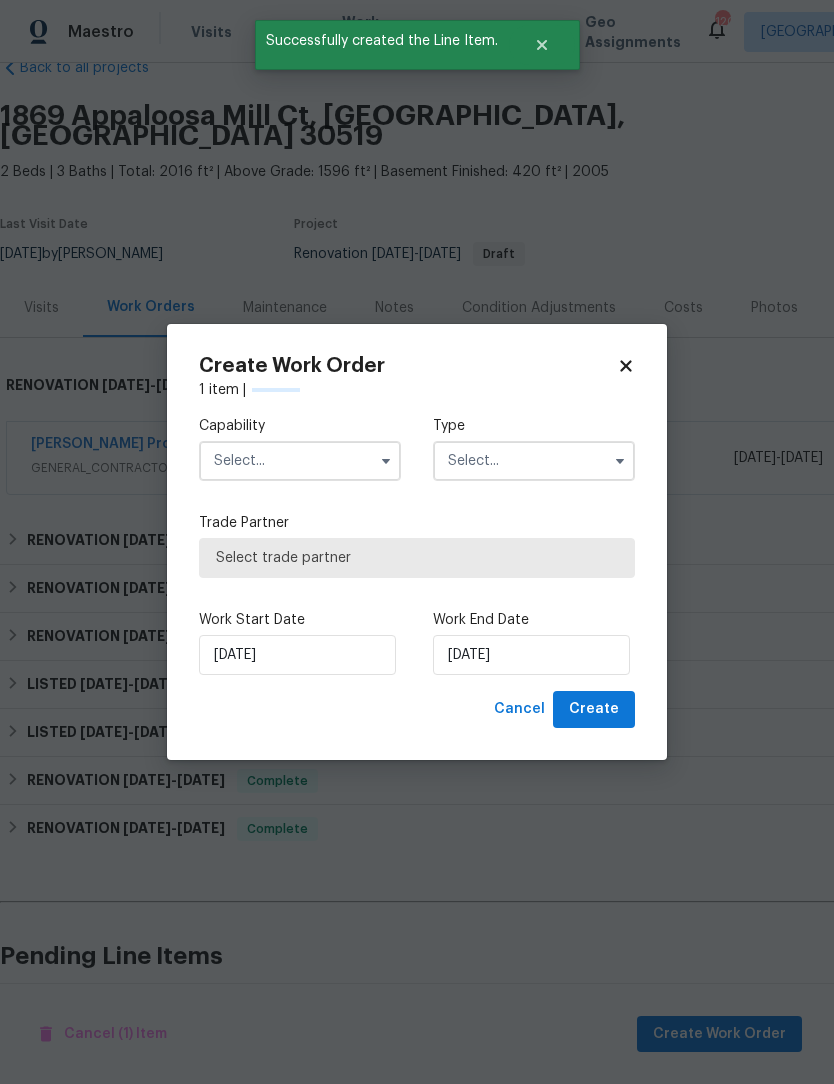 click 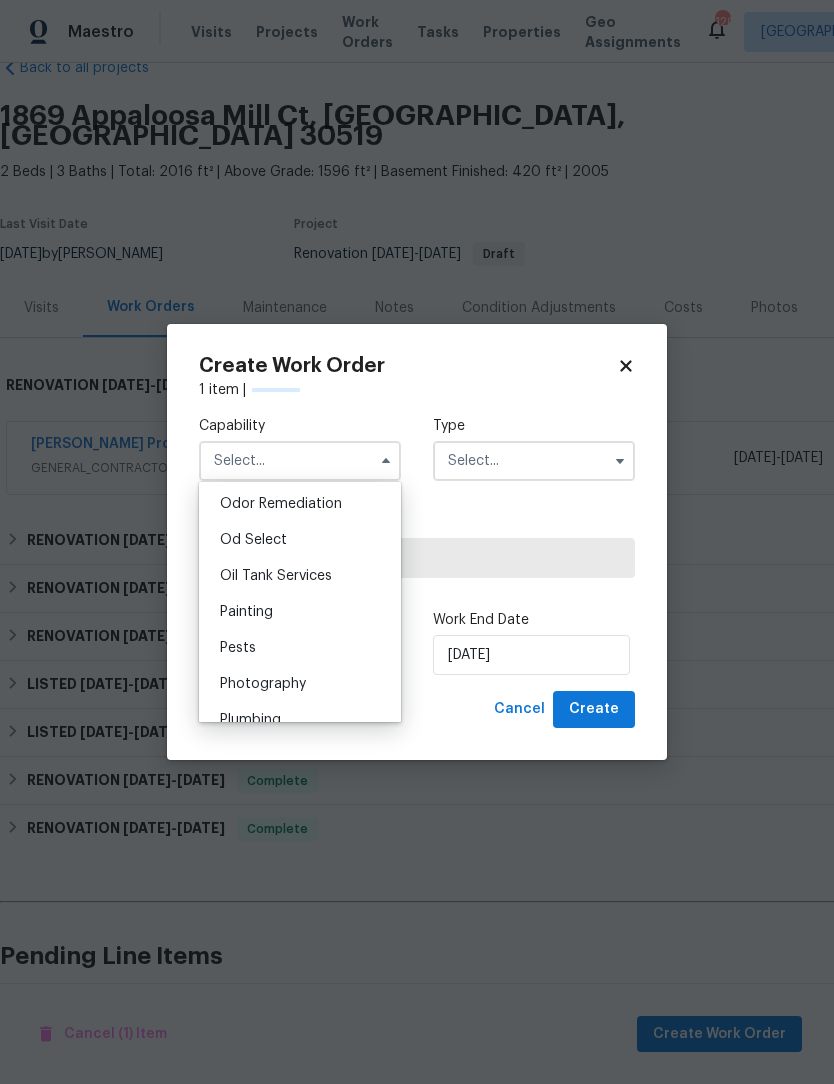 scroll, scrollTop: 1578, scrollLeft: 0, axis: vertical 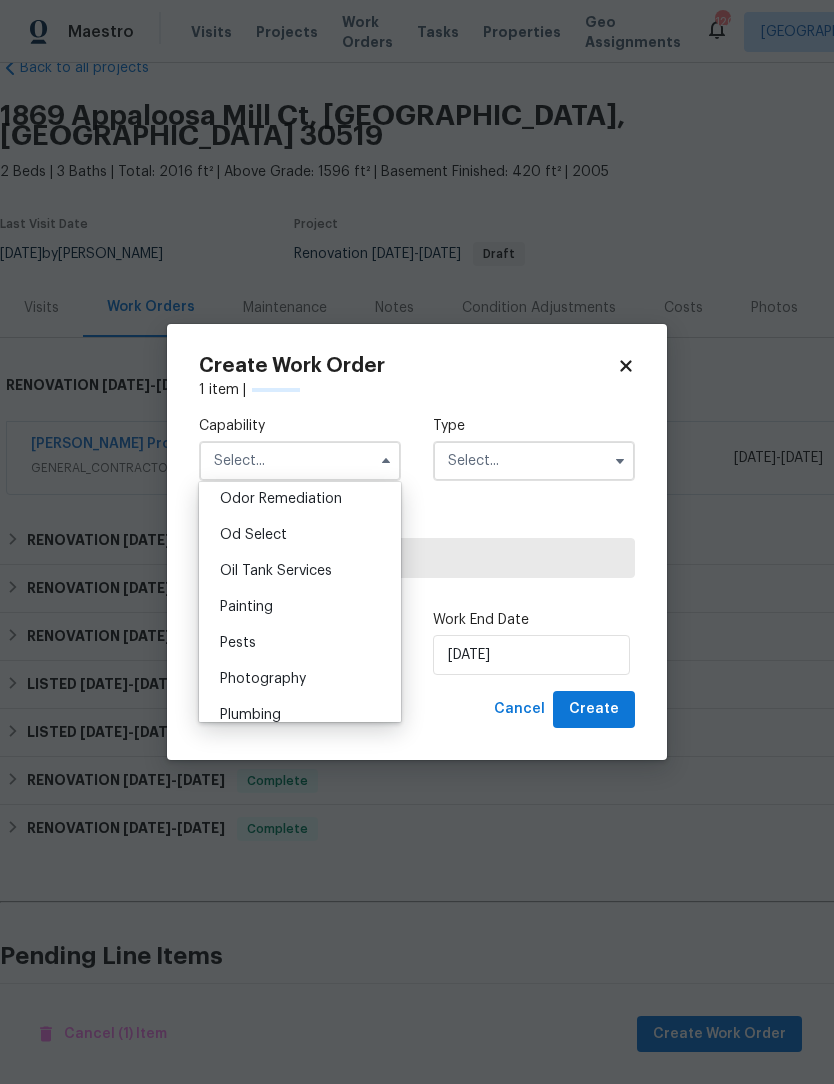 click on "Pests" at bounding box center (238, 643) 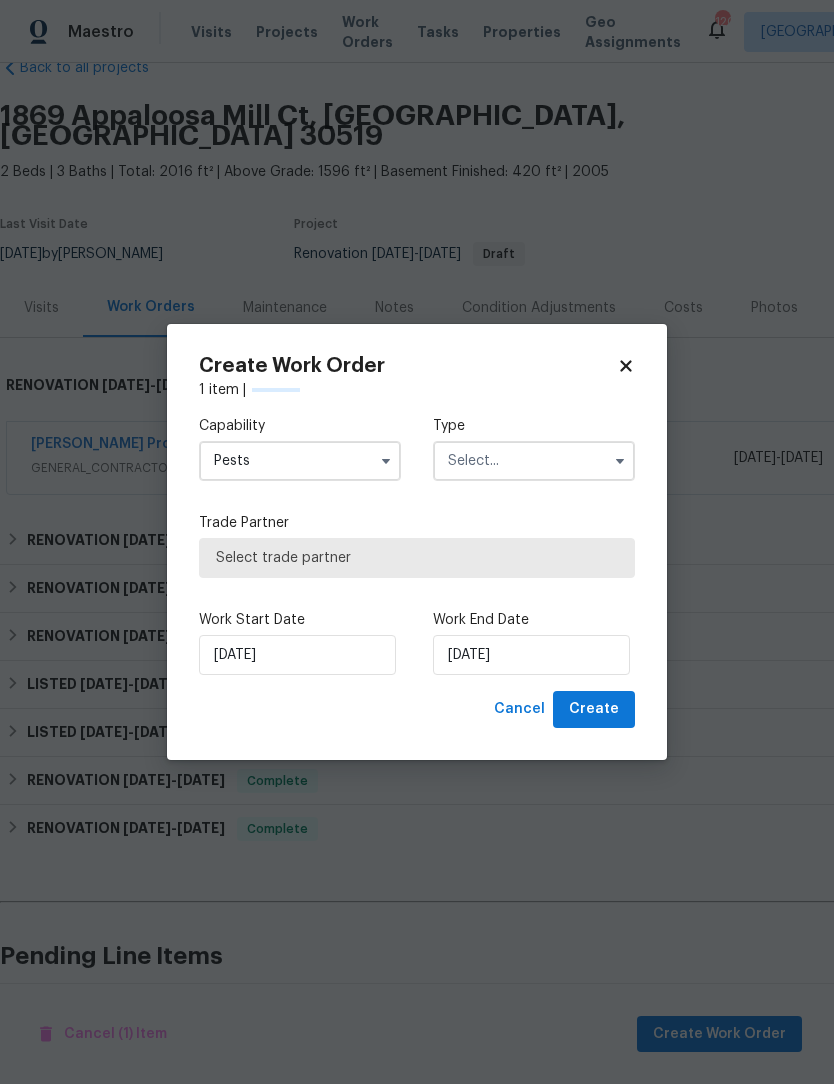 click 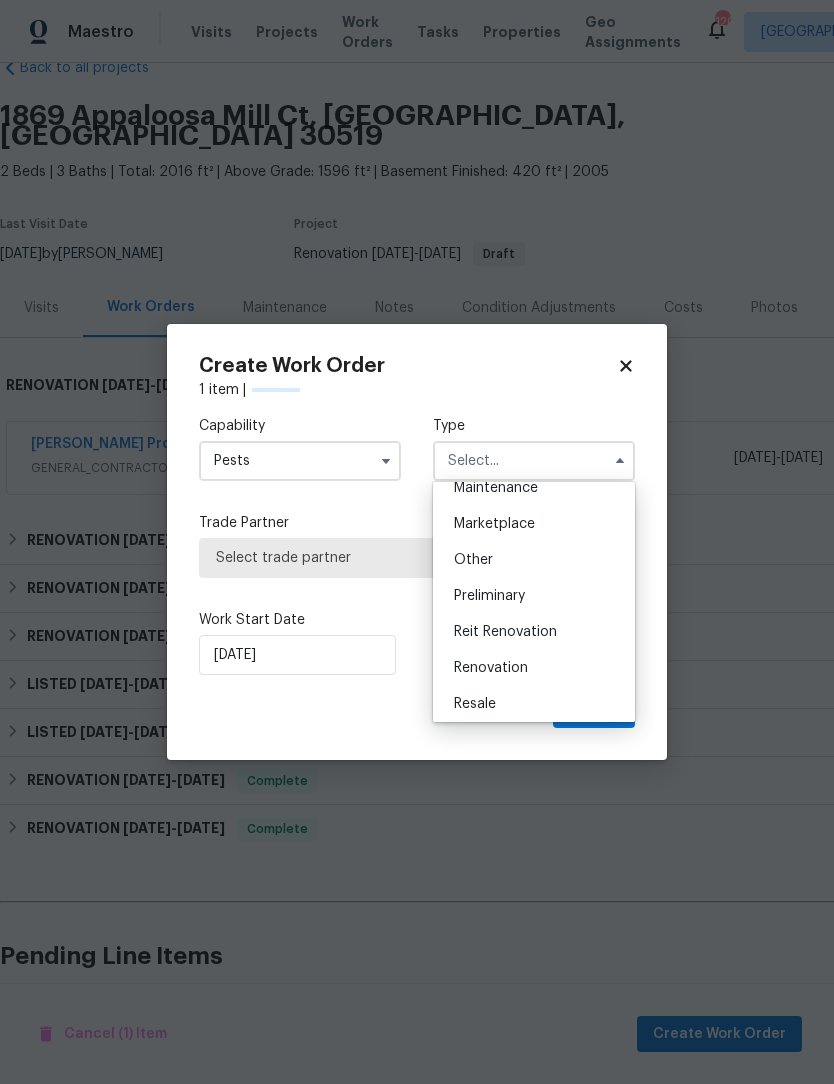 scroll, scrollTop: 342, scrollLeft: 0, axis: vertical 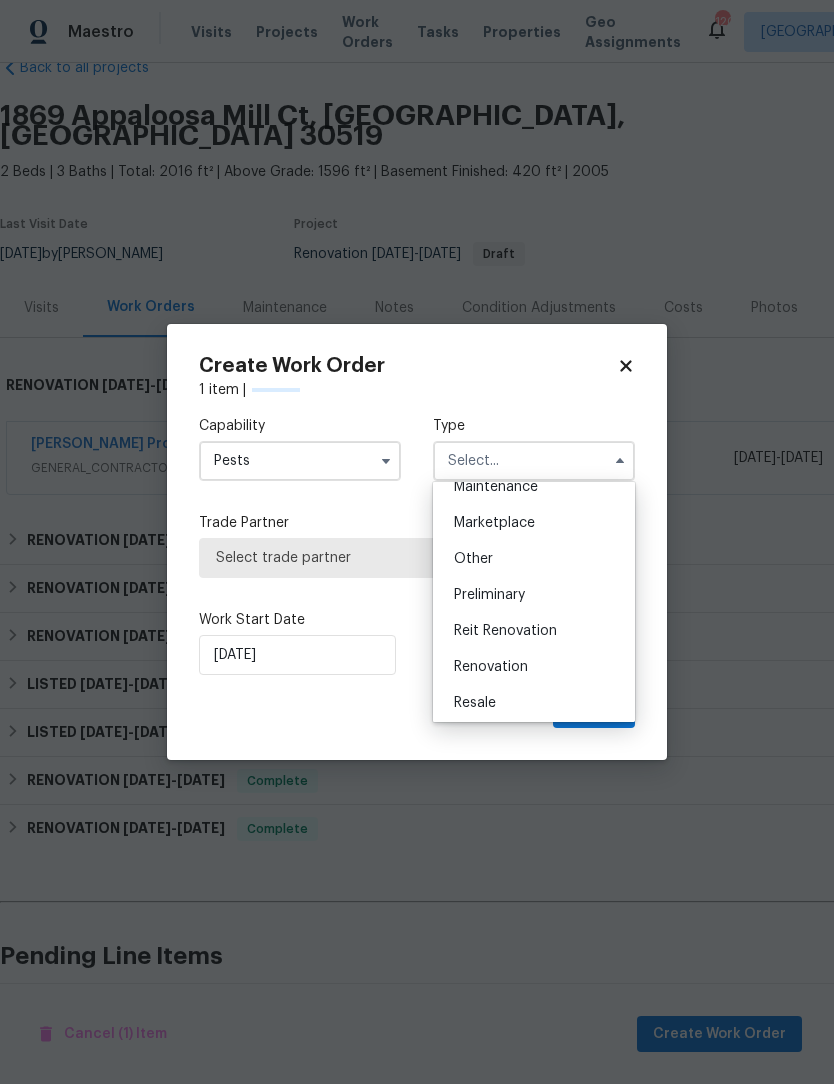 click on "Renovation" at bounding box center [491, 667] 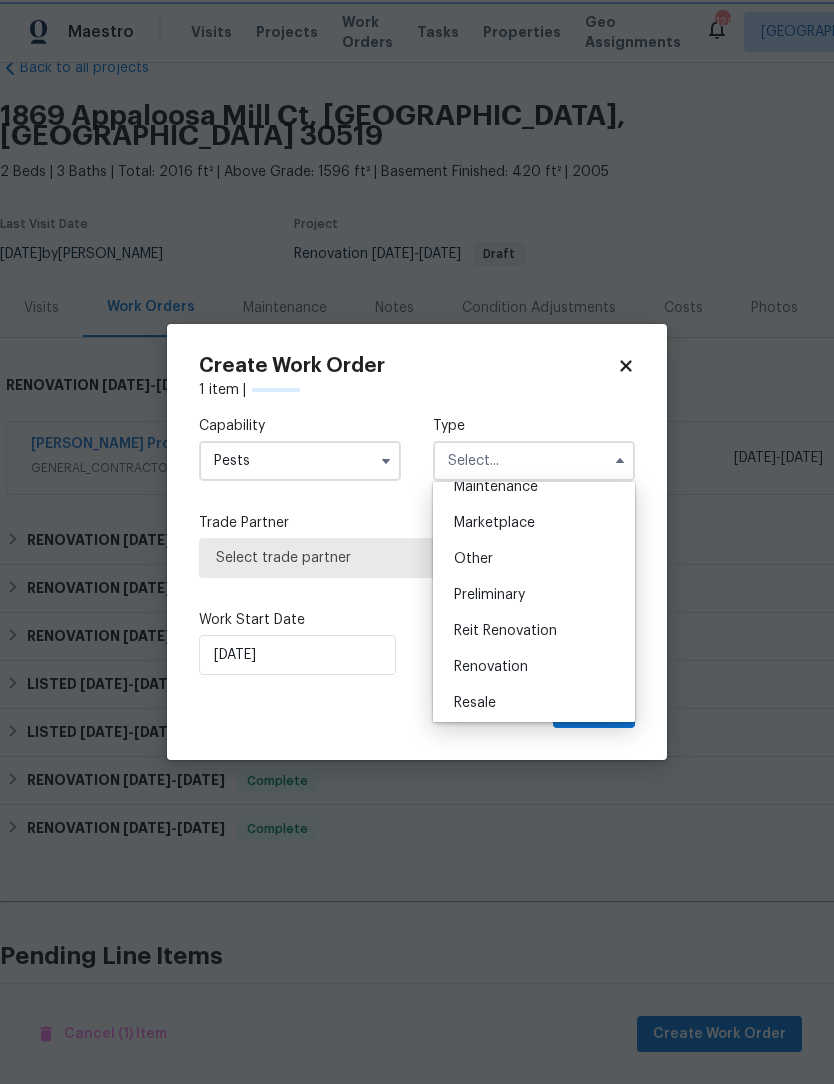 type on "Renovation" 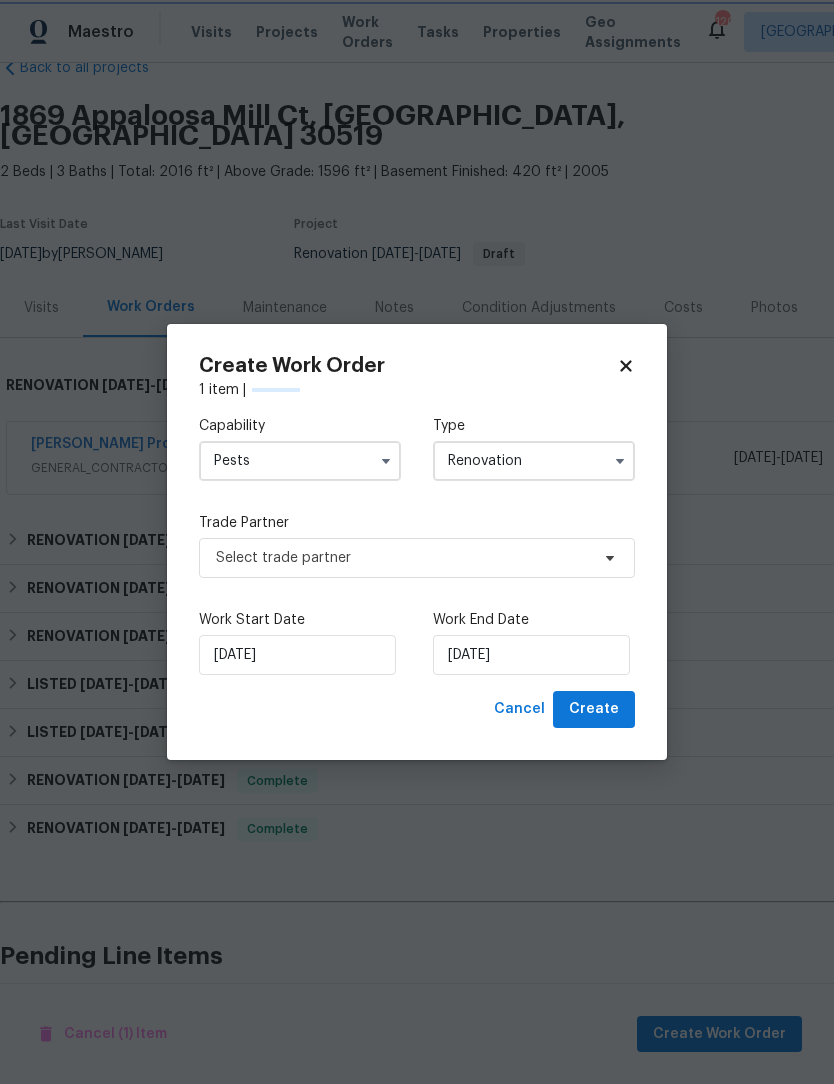 scroll, scrollTop: 0, scrollLeft: 0, axis: both 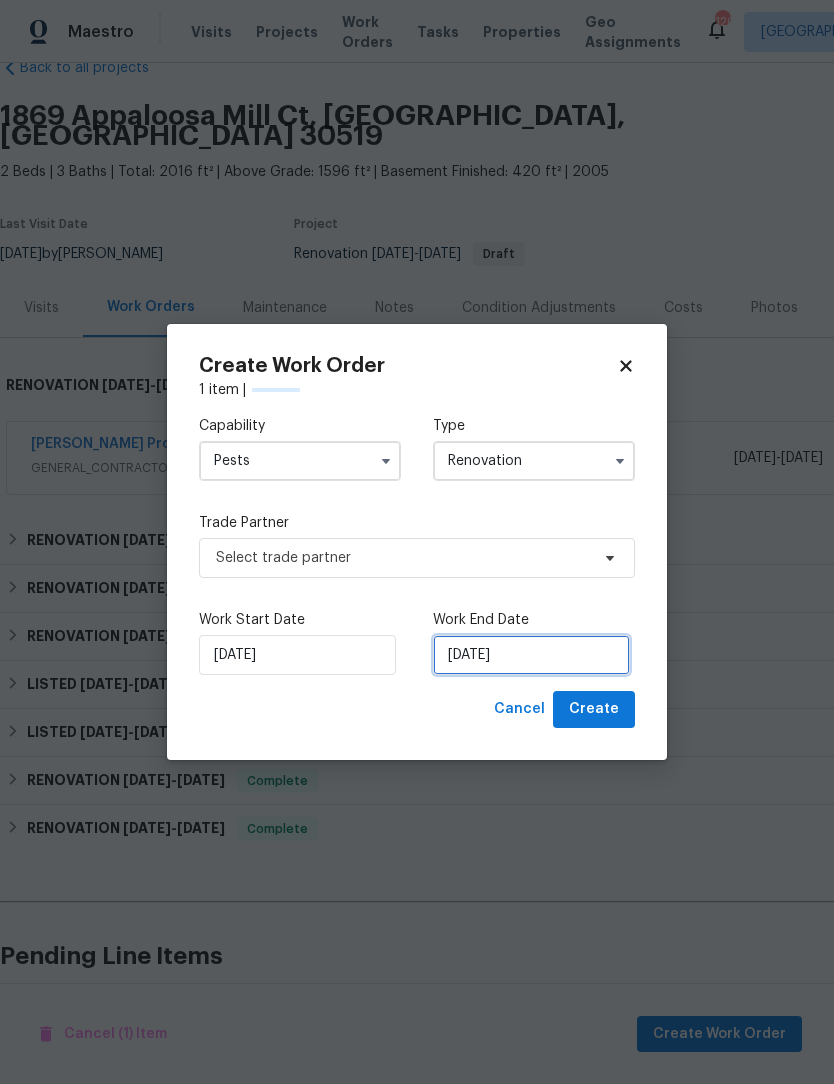 click on "[DATE]" at bounding box center (531, 655) 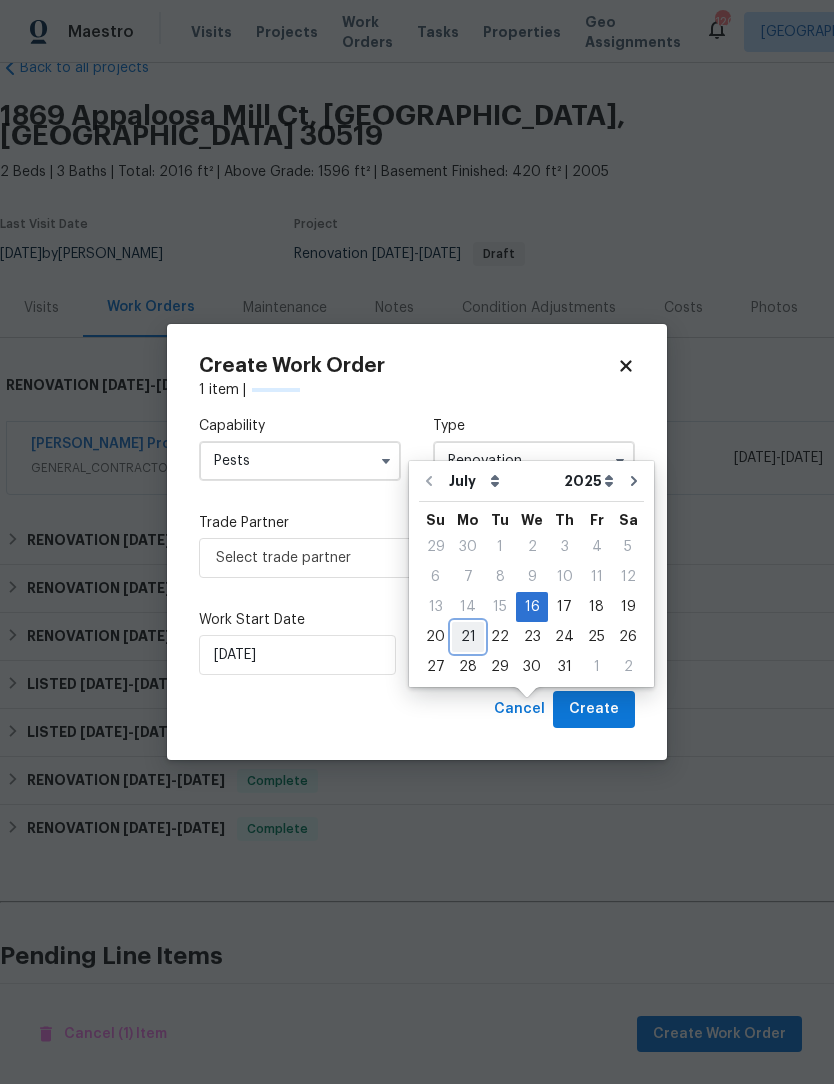 click on "21" at bounding box center (468, 637) 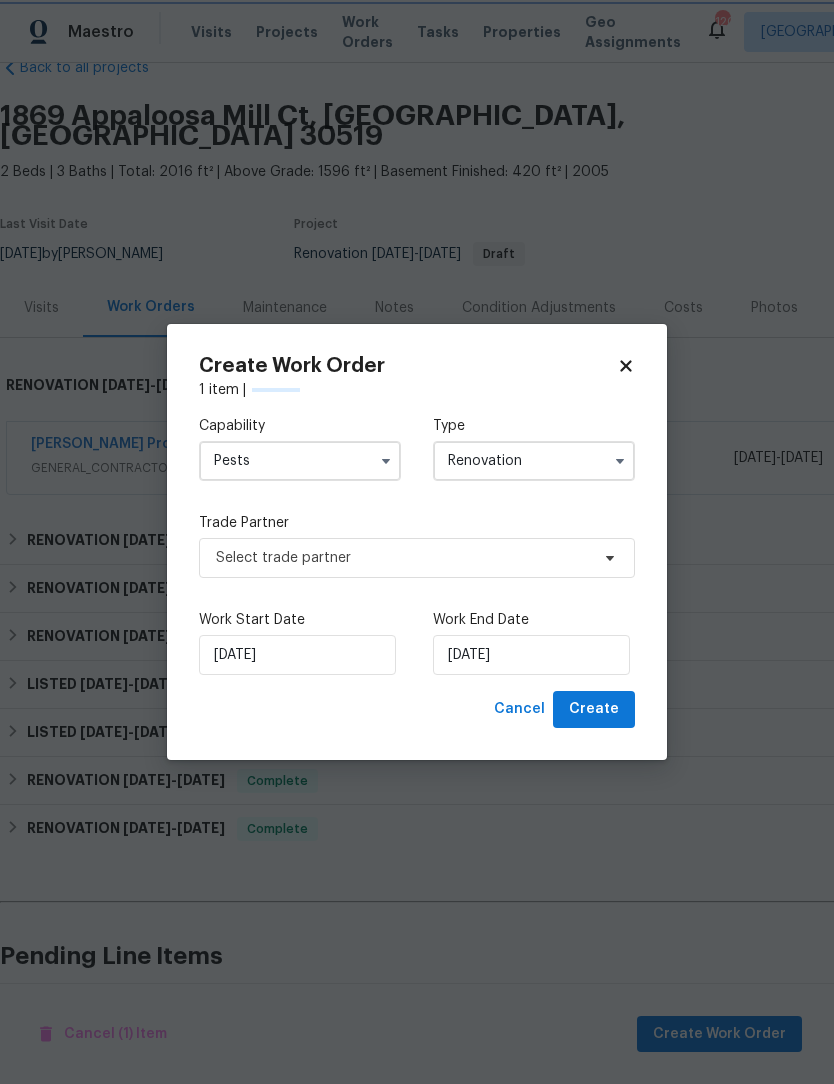 checkbox on "false" 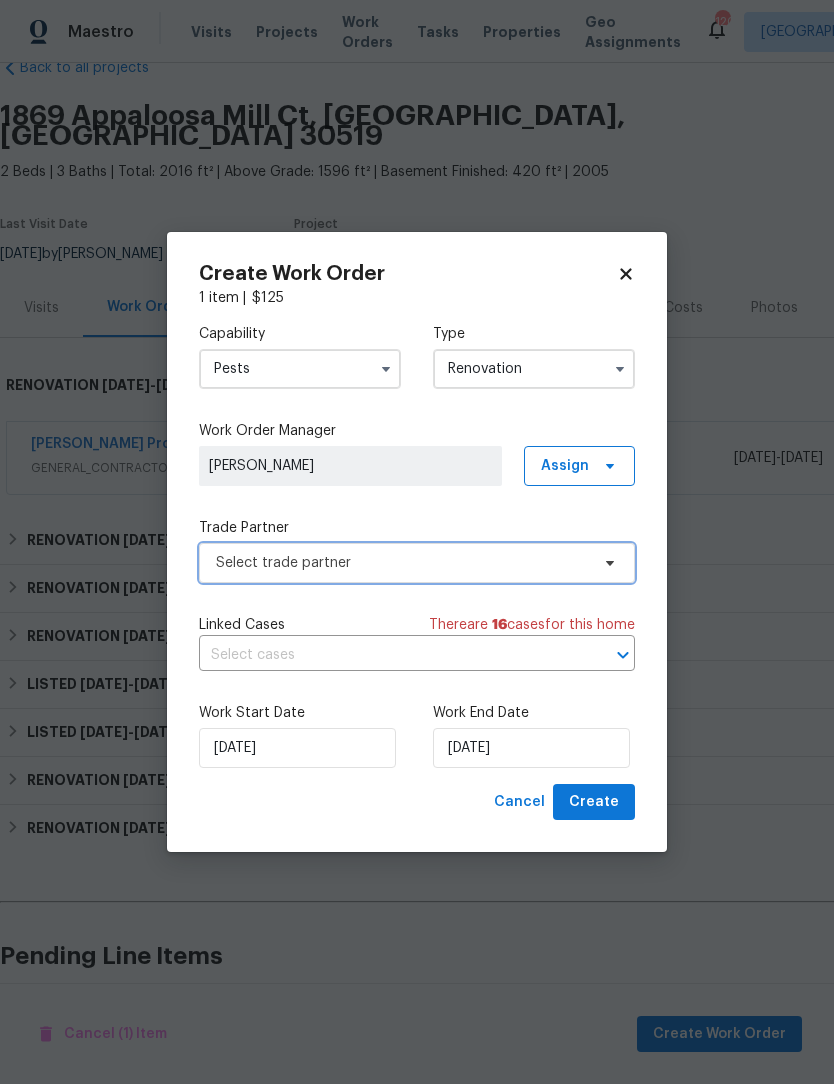 click 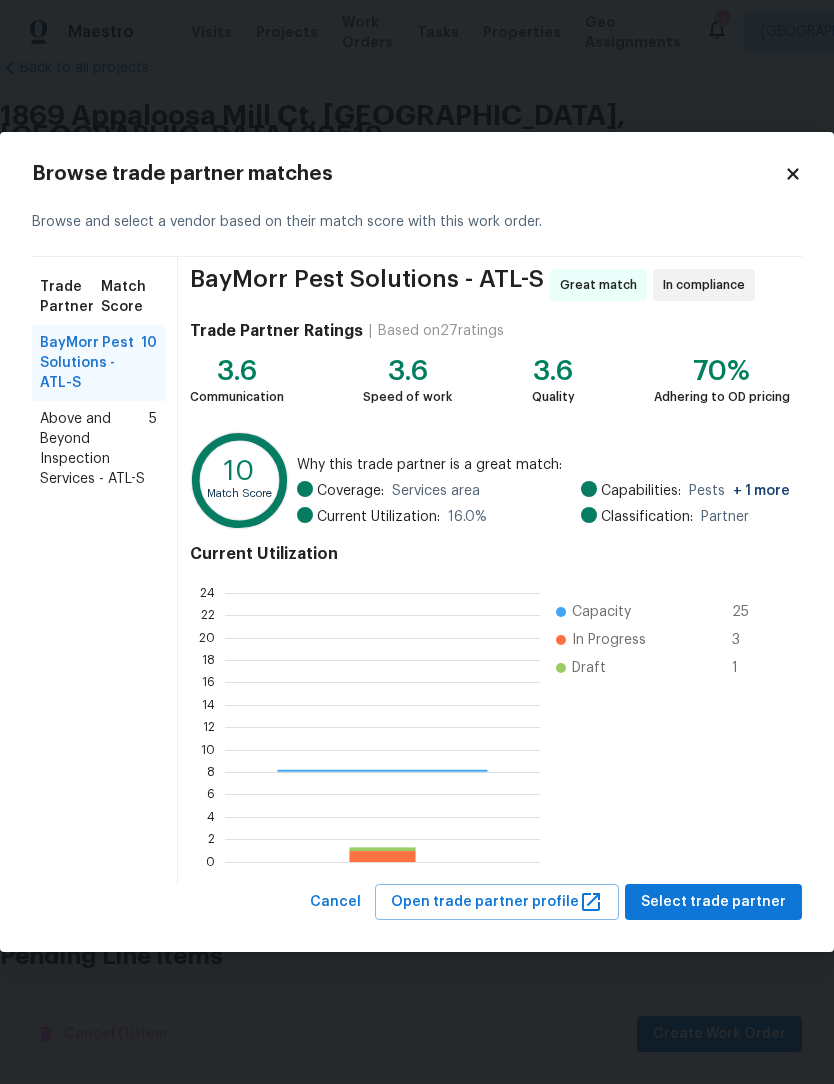 click on "Capacity 25 In Progress 3 Draft 1" at bounding box center [660, 722] 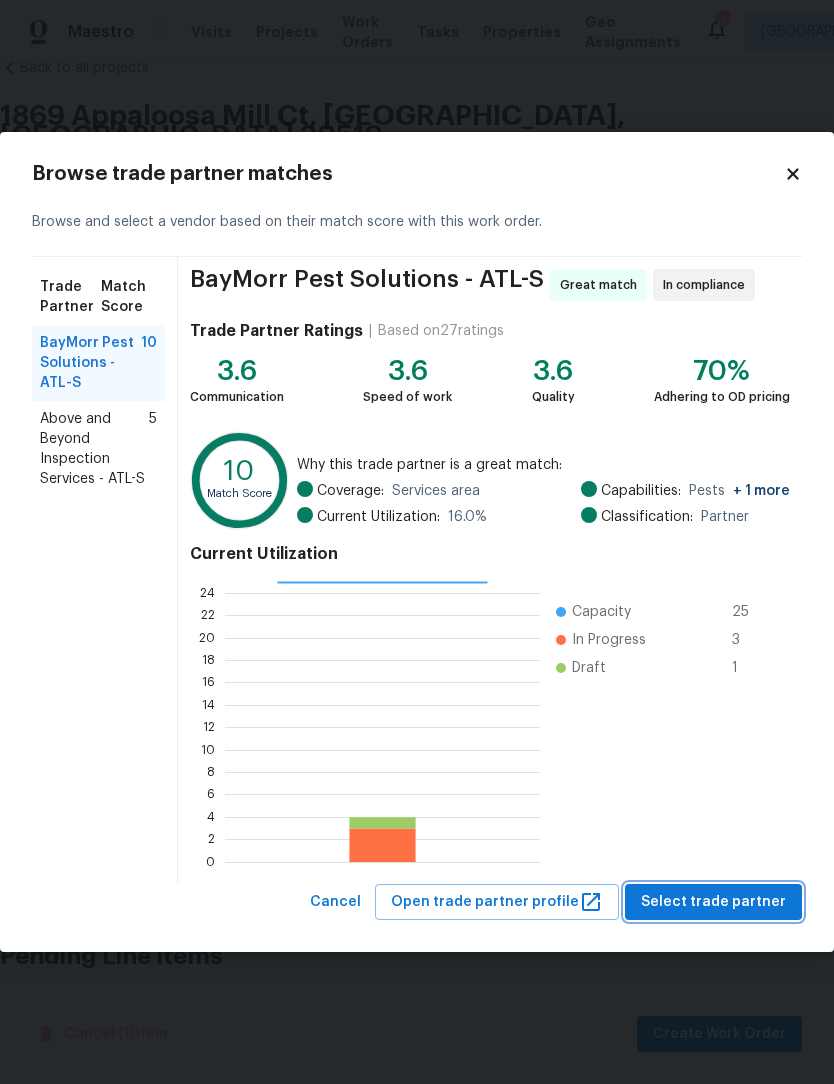 click on "Select trade partner" at bounding box center (713, 902) 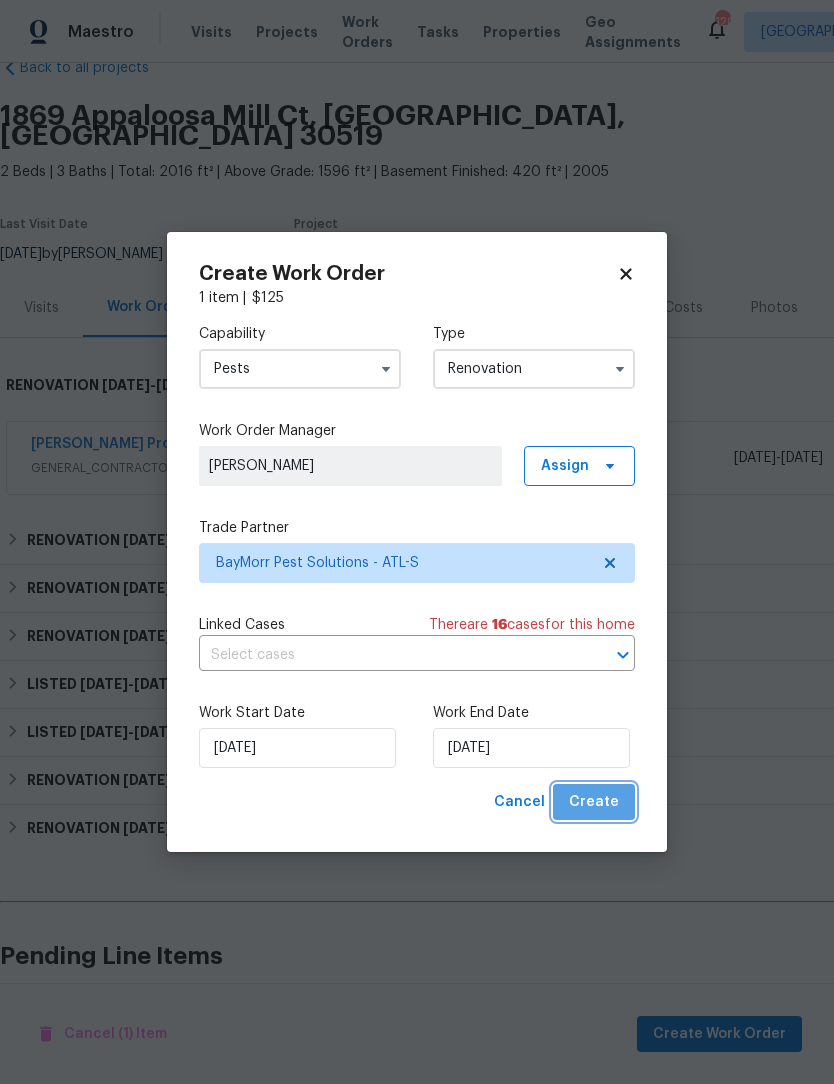 click on "Create" at bounding box center [594, 802] 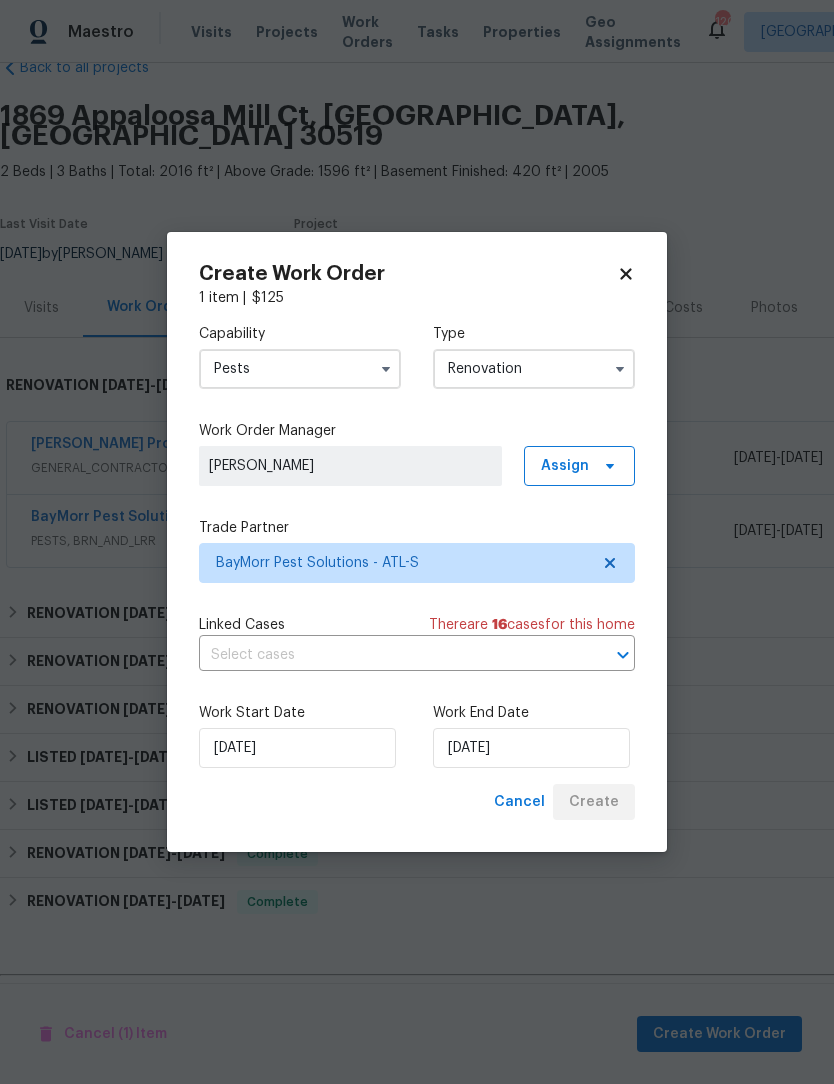 click at bounding box center [620, 369] 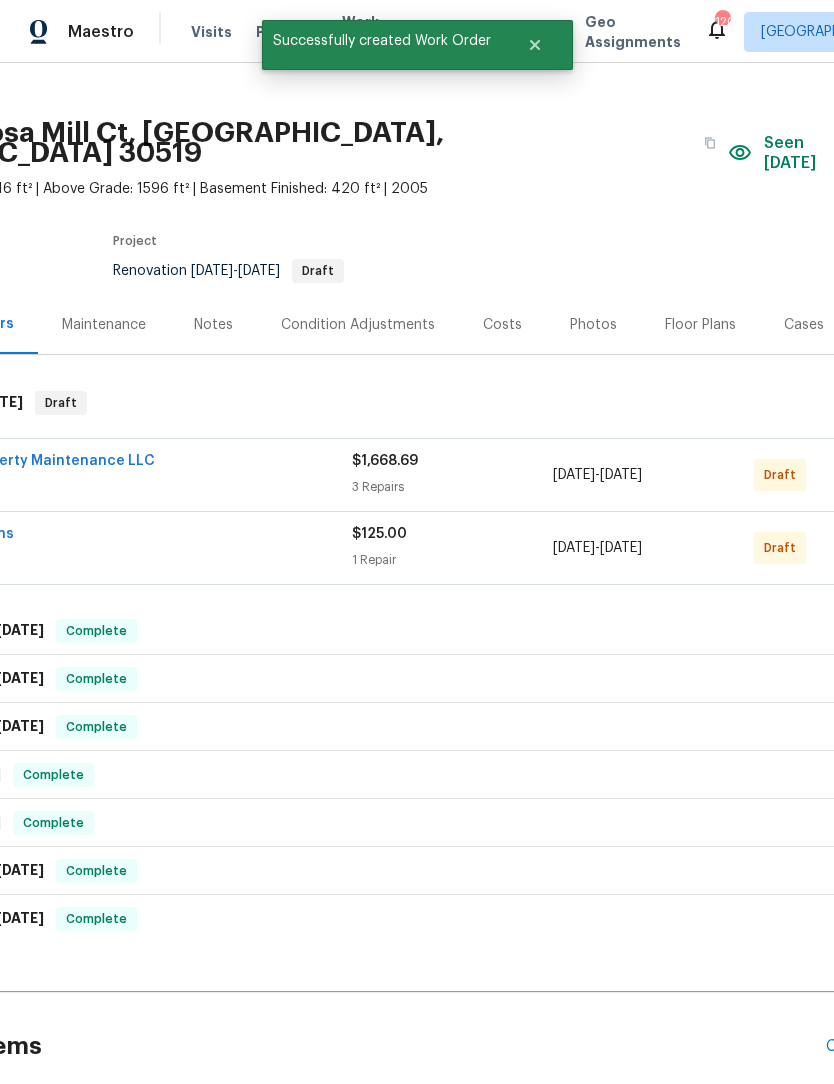 scroll, scrollTop: 12, scrollLeft: 261, axis: both 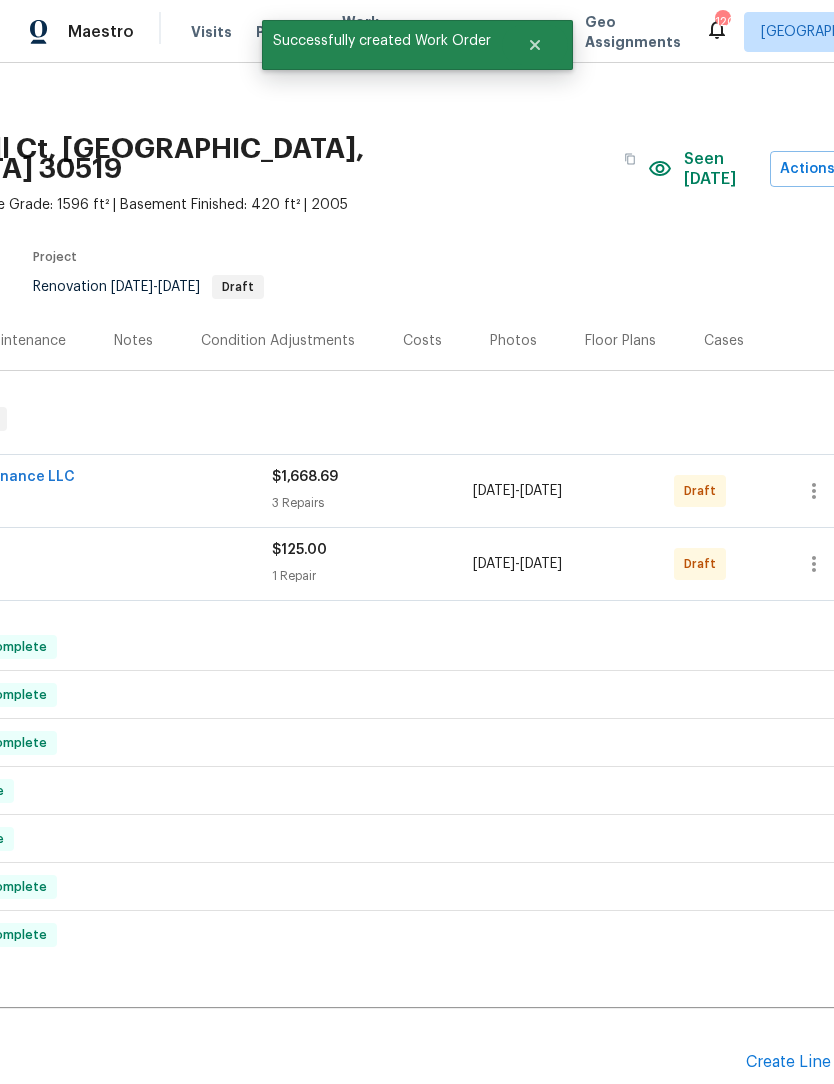 click on "3 Repairs" at bounding box center [372, 503] 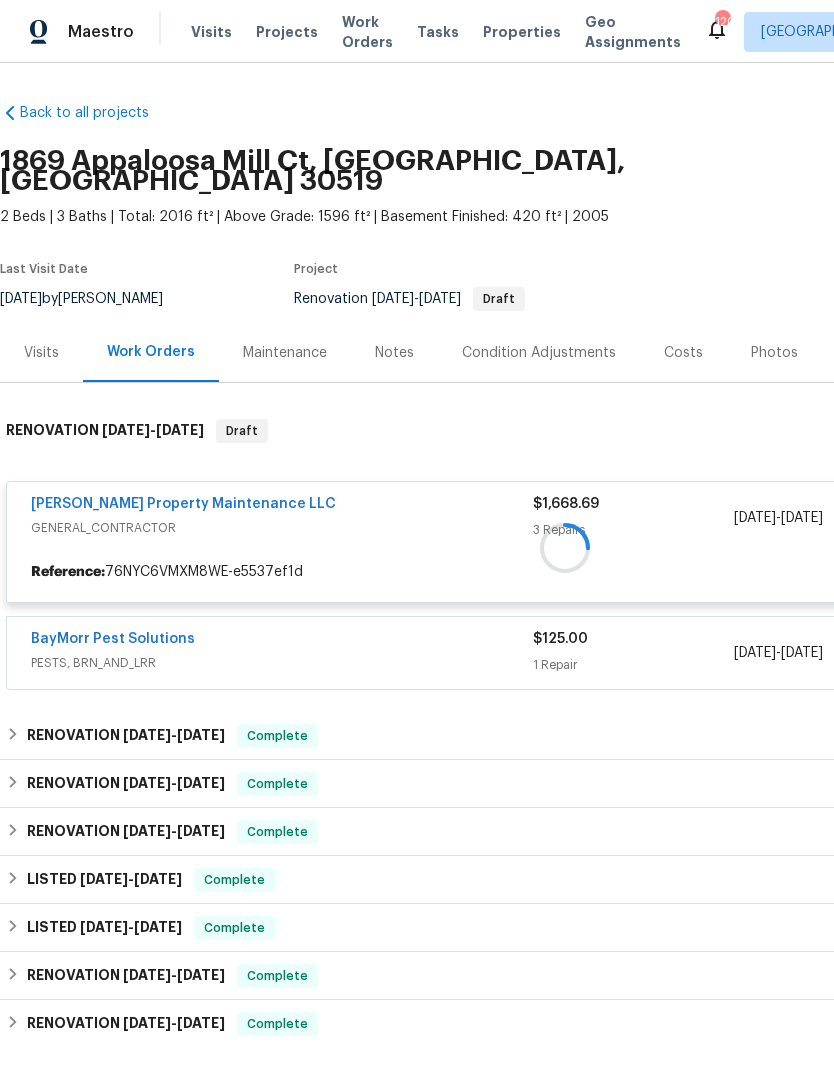 scroll, scrollTop: 0, scrollLeft: 0, axis: both 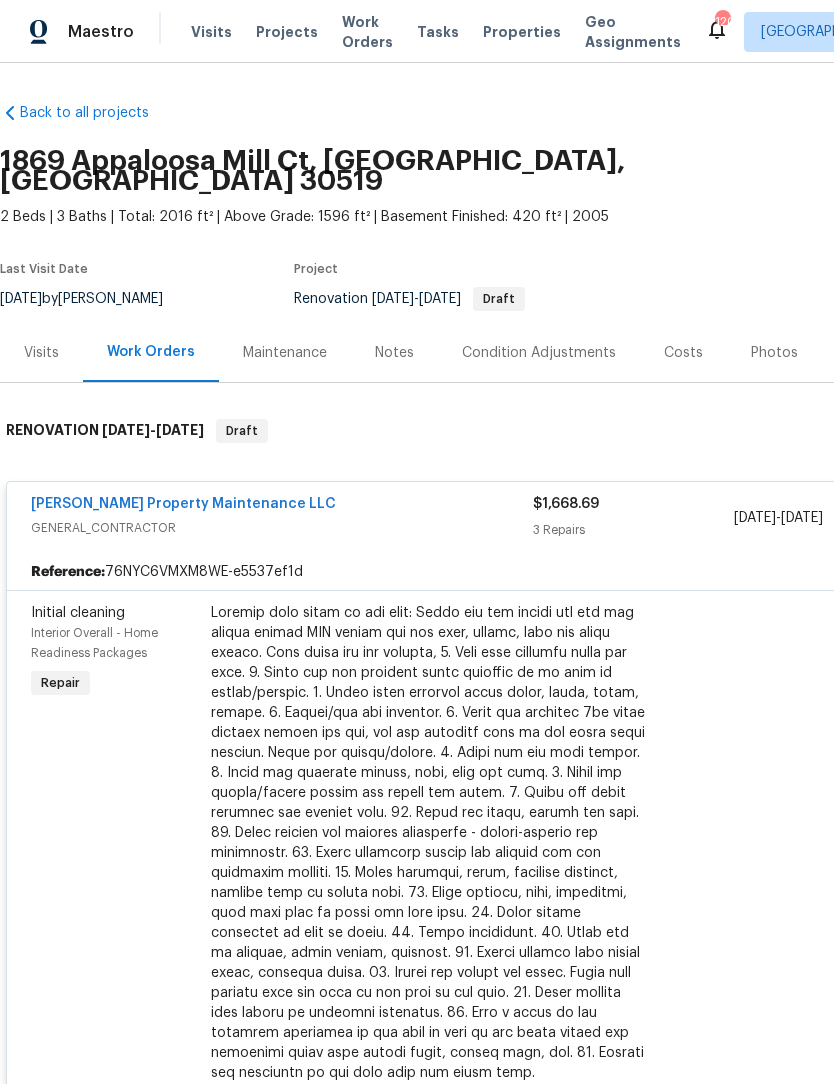 click on "[PERSON_NAME] Property Maintenance LLC" at bounding box center (183, 504) 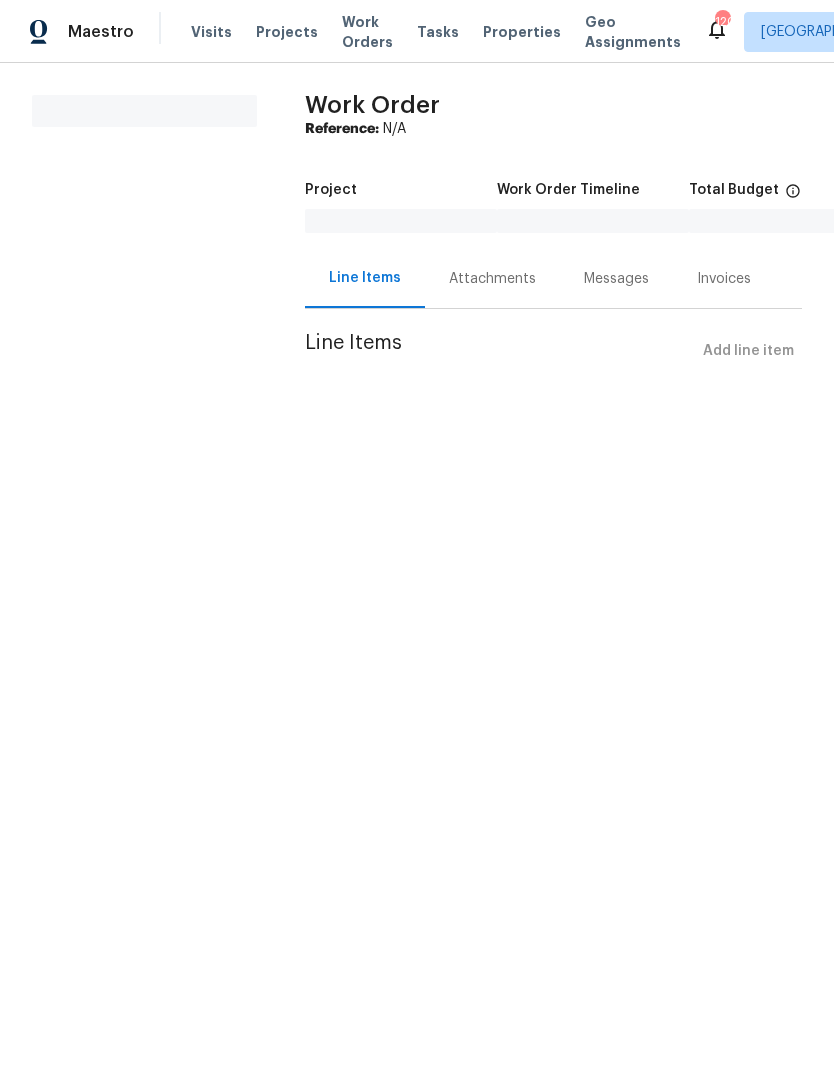 click on "Line Items" at bounding box center [365, 278] 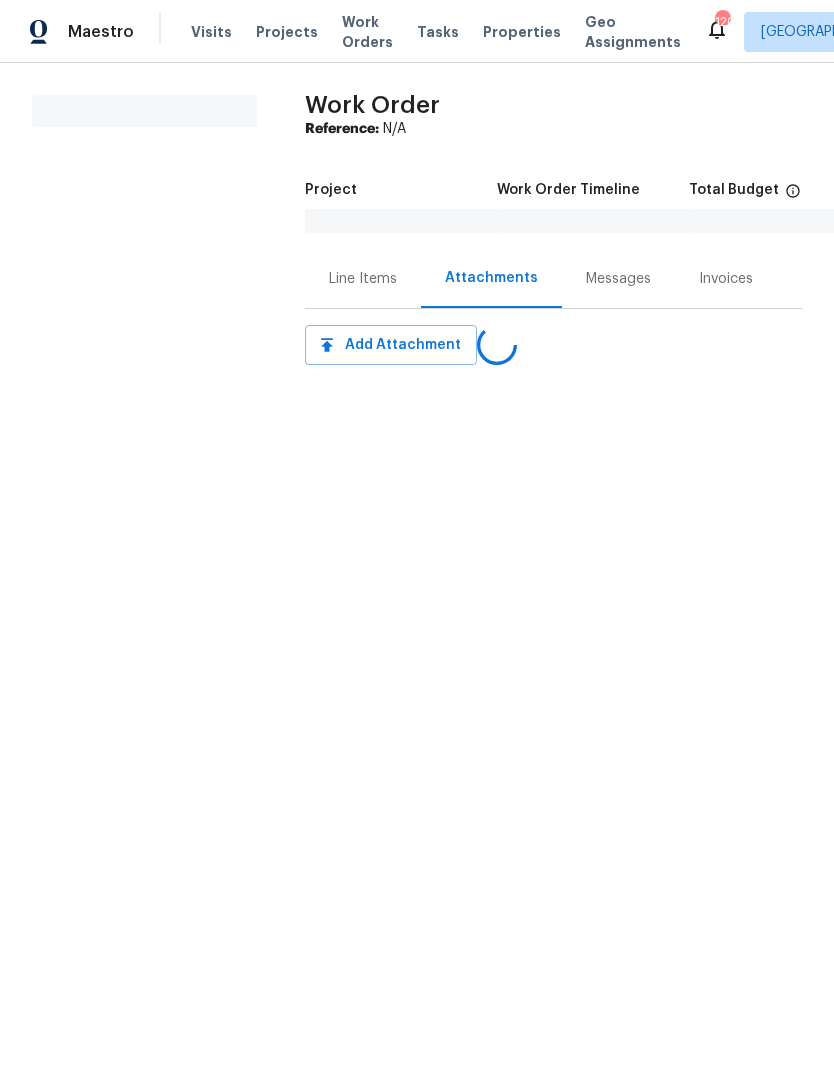 click on "Messages" at bounding box center (618, 279) 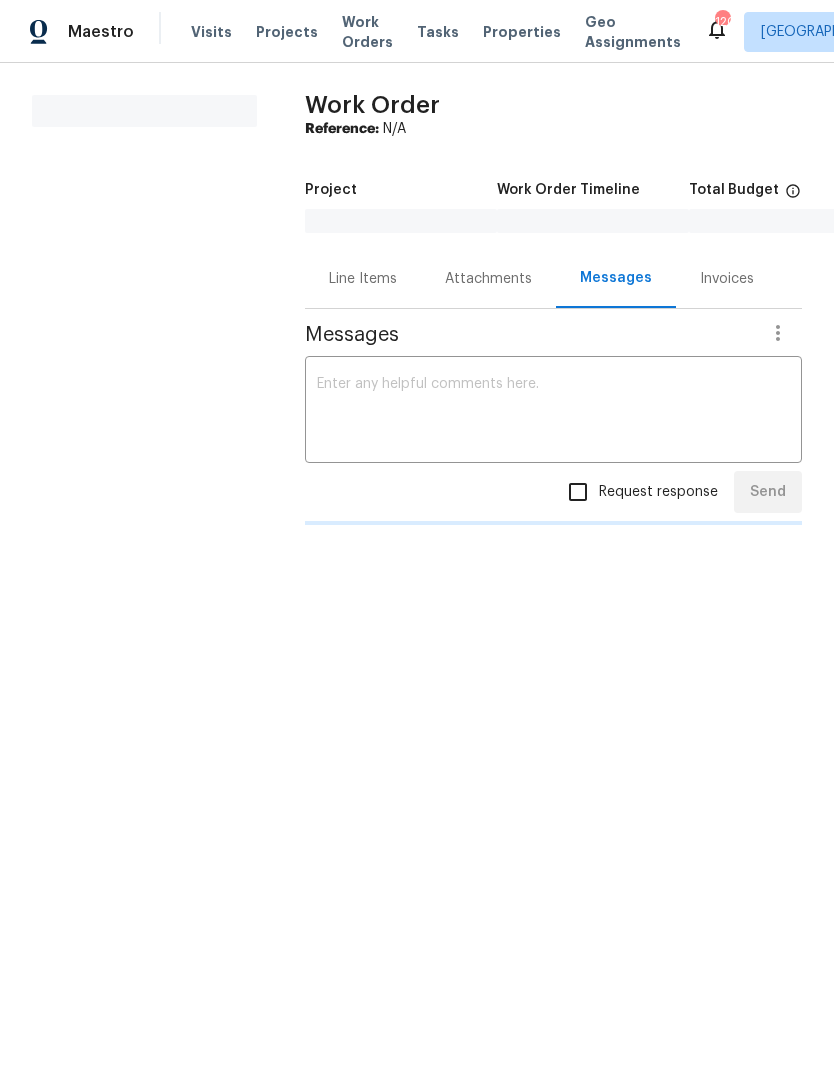 click on "Line Items" at bounding box center (363, 278) 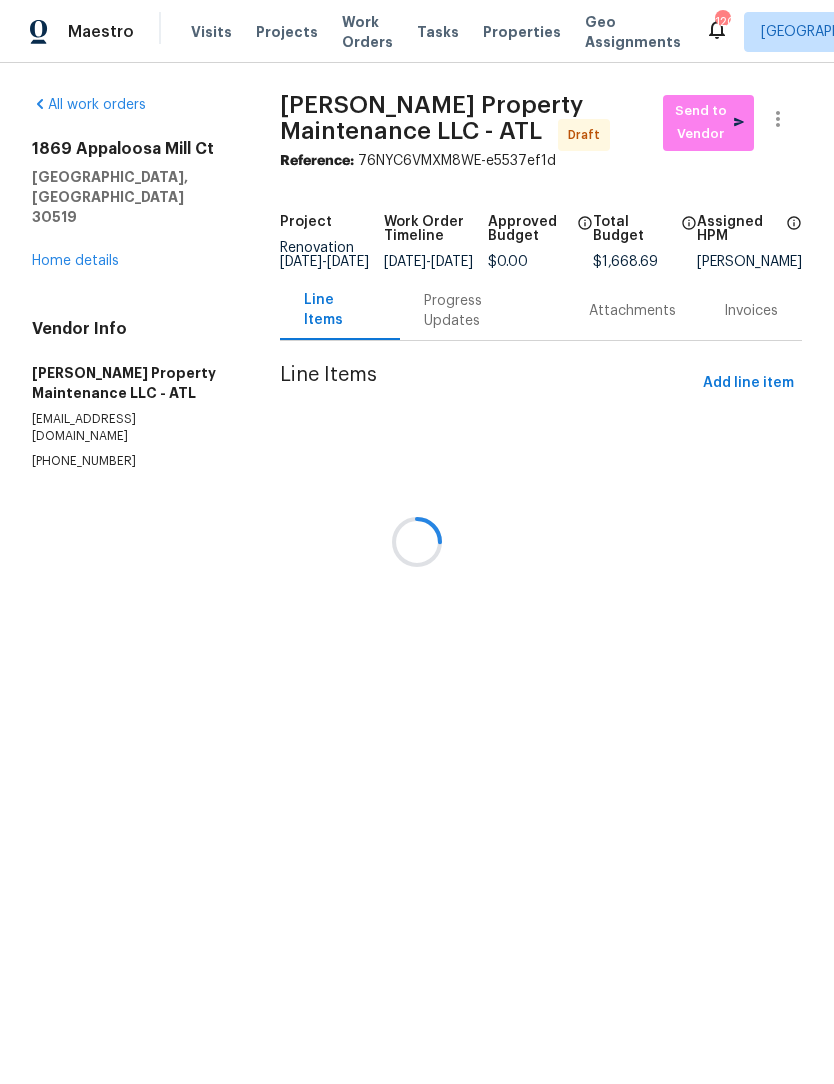 click at bounding box center (417, 542) 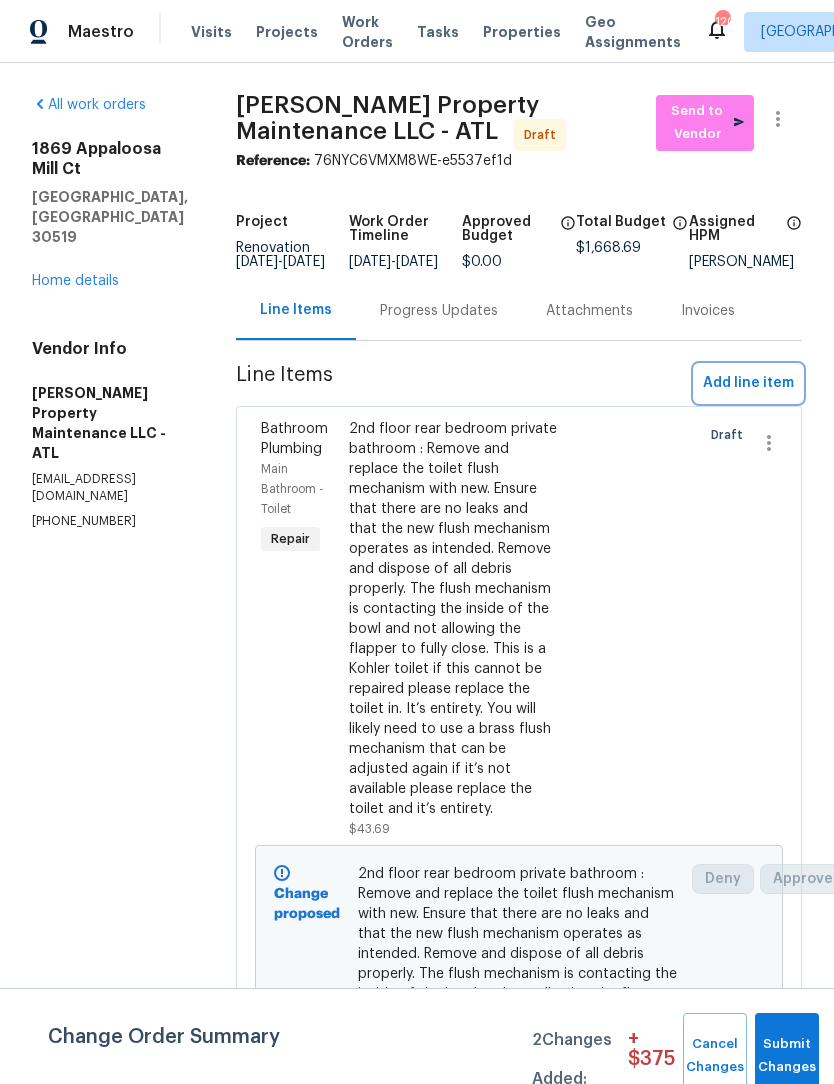 click on "Add line item" at bounding box center [748, 383] 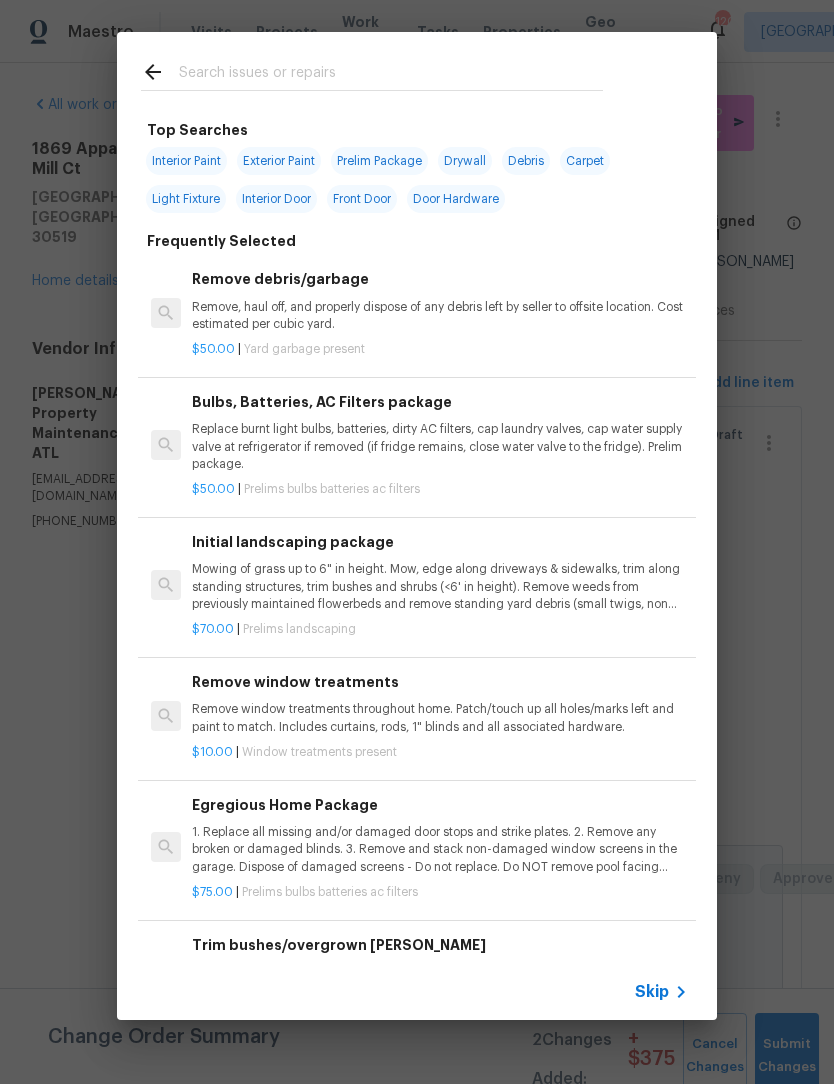 click 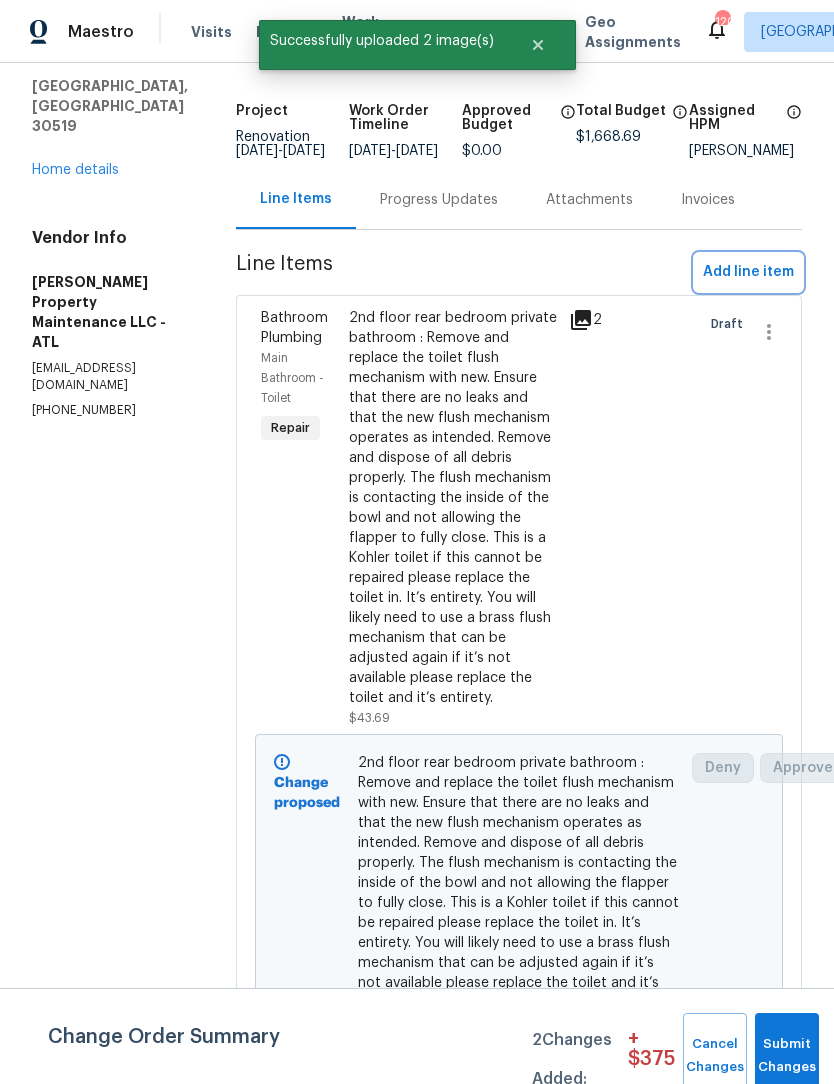 scroll, scrollTop: 138, scrollLeft: 0, axis: vertical 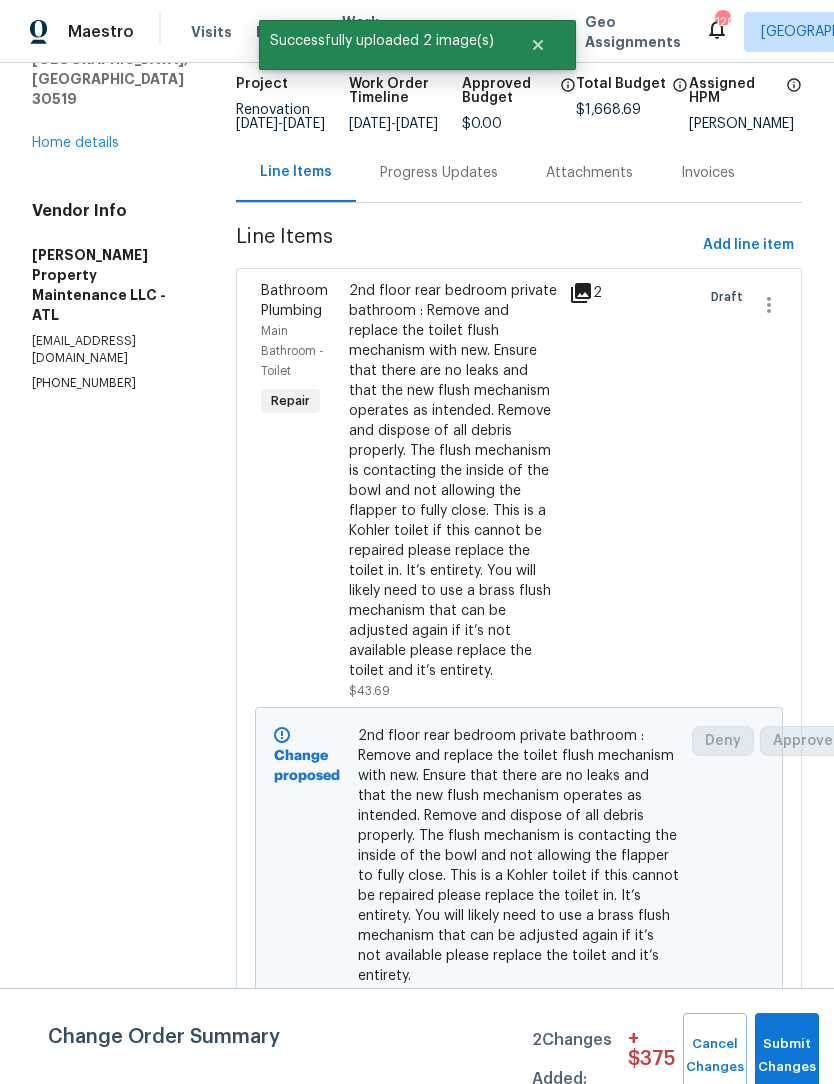 click on "2nd floor rear bedroom private bathroom :
Remove and replace the toilet flush mechanism with new. Ensure that there are no leaks and that the new flush mechanism operates as intended. Remove and dispose of all debris properly.
The flush mechanism is contacting the inside of the bowl and not allowing the flapper to fully close. This is a Kohler toilet if this cannot be repaired please replace the toilet in. It’s entirety. You will likely need to use a brass flush mechanism that can be adjusted again if it’s not available please replace the toilet and it’s entirety." at bounding box center [453, 481] 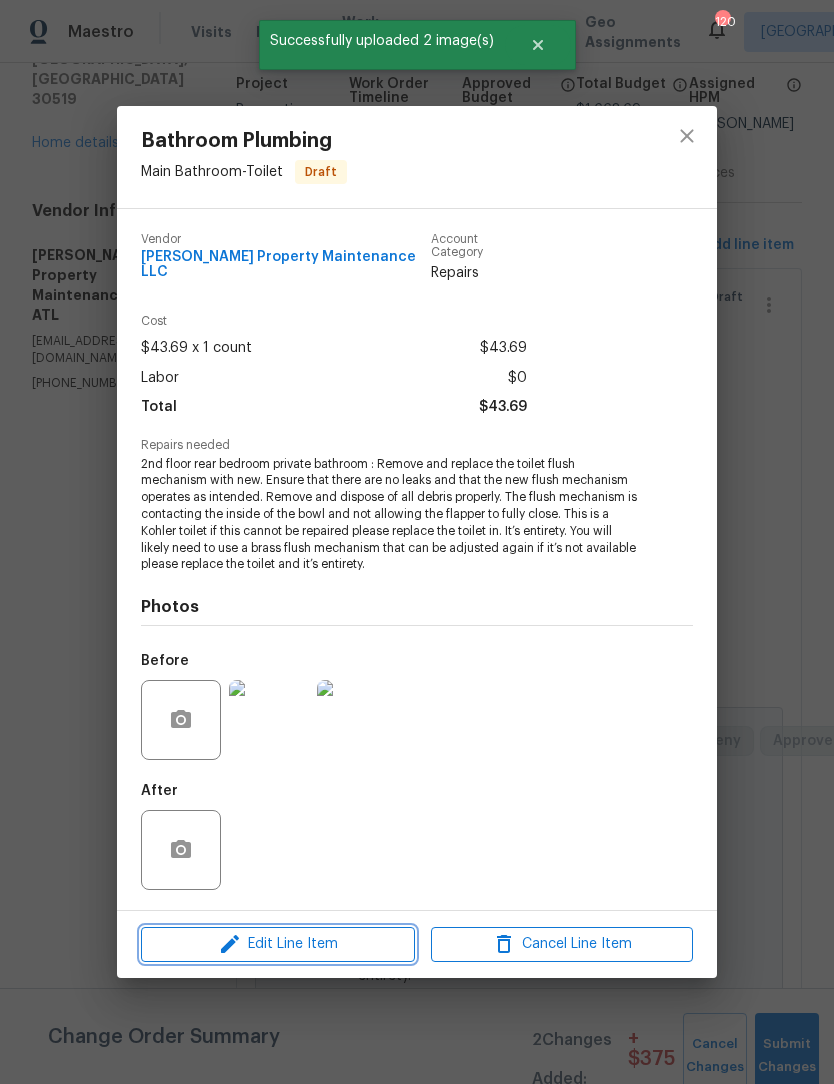 click on "Edit Line Item" at bounding box center [278, 944] 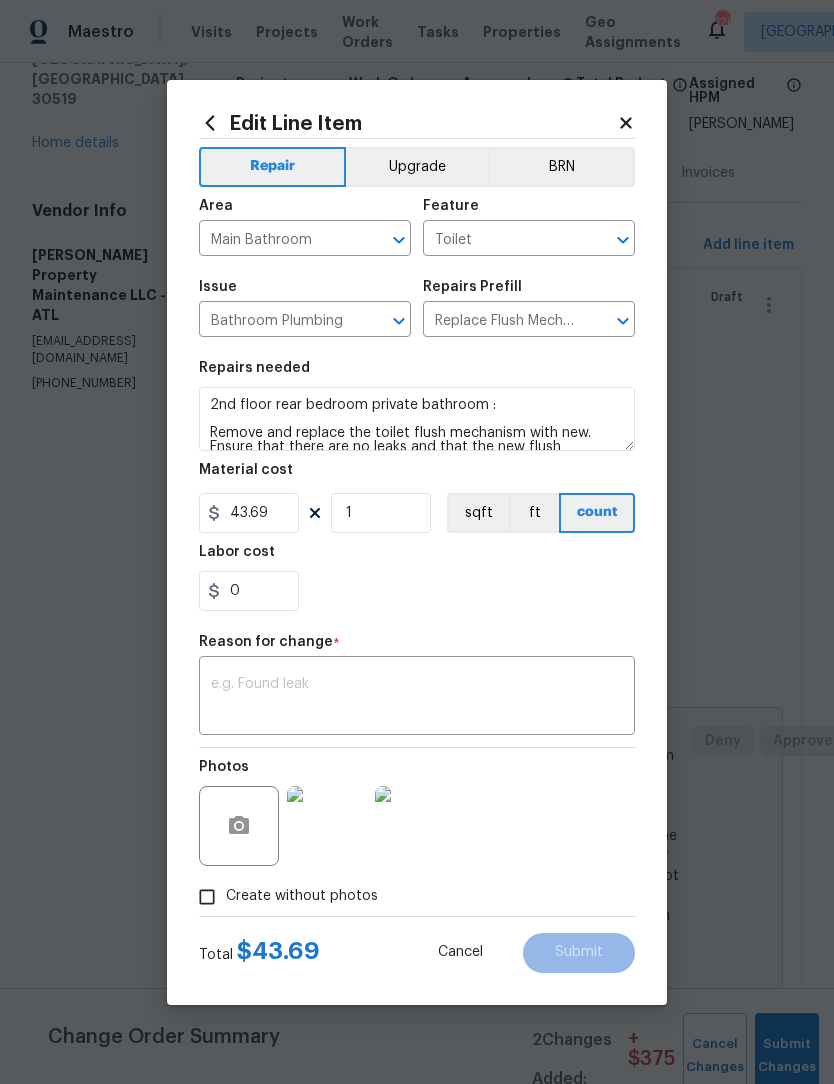 click 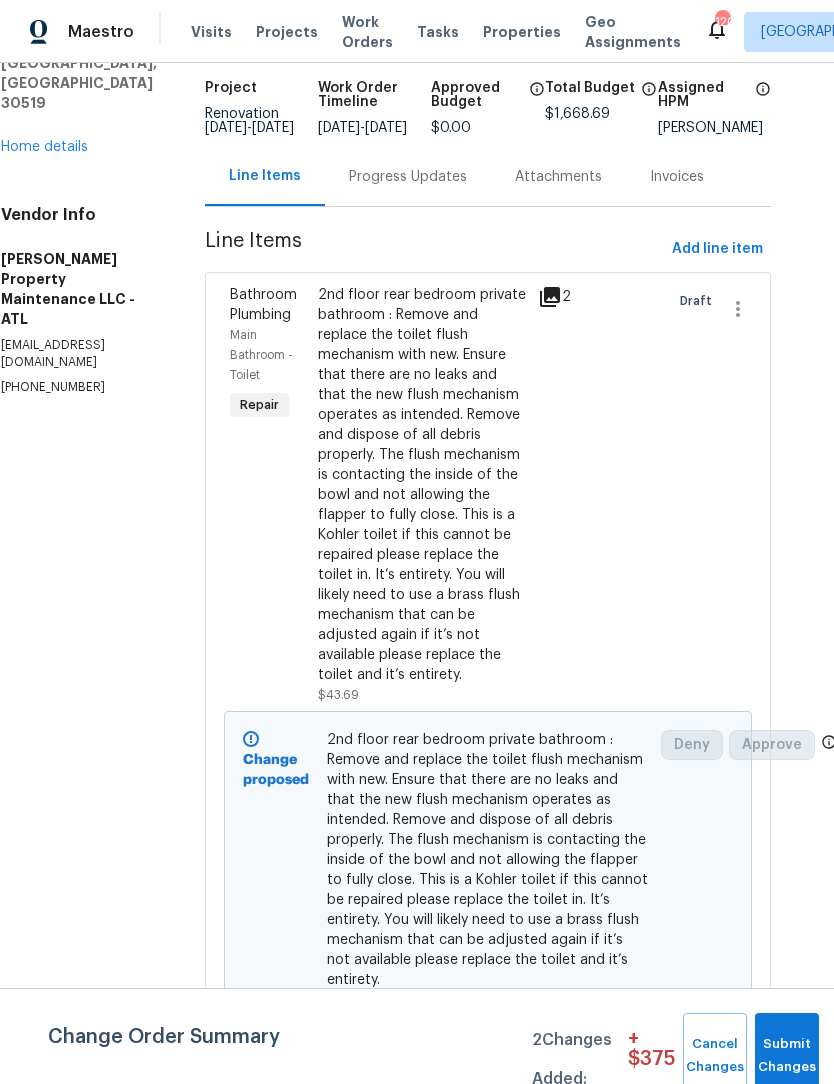 scroll, scrollTop: 134, scrollLeft: 30, axis: both 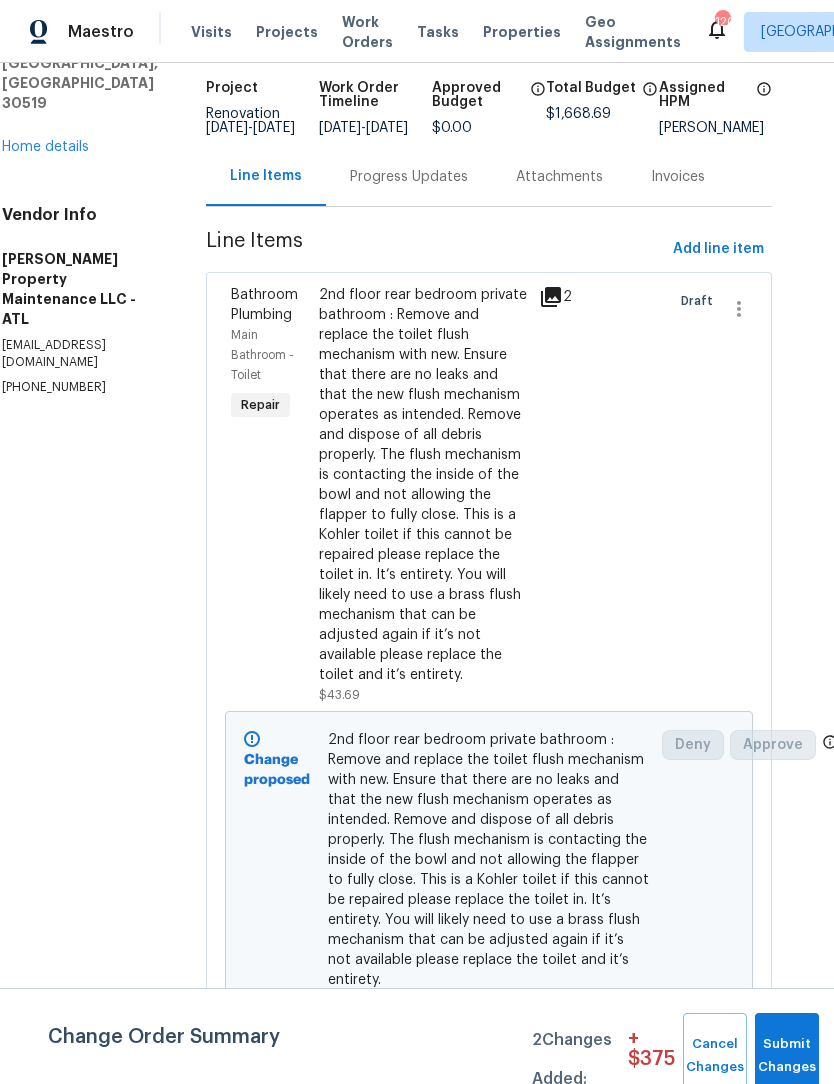 click on "All work orders 1869 Appaloosa [GEOGRAPHIC_DATA] Home details Vendor Info [PERSON_NAME] Property Maintenance LLC - ATL [EMAIL_ADDRESS][DOMAIN_NAME] [PHONE_NUMBER]" at bounding box center (80, 178) 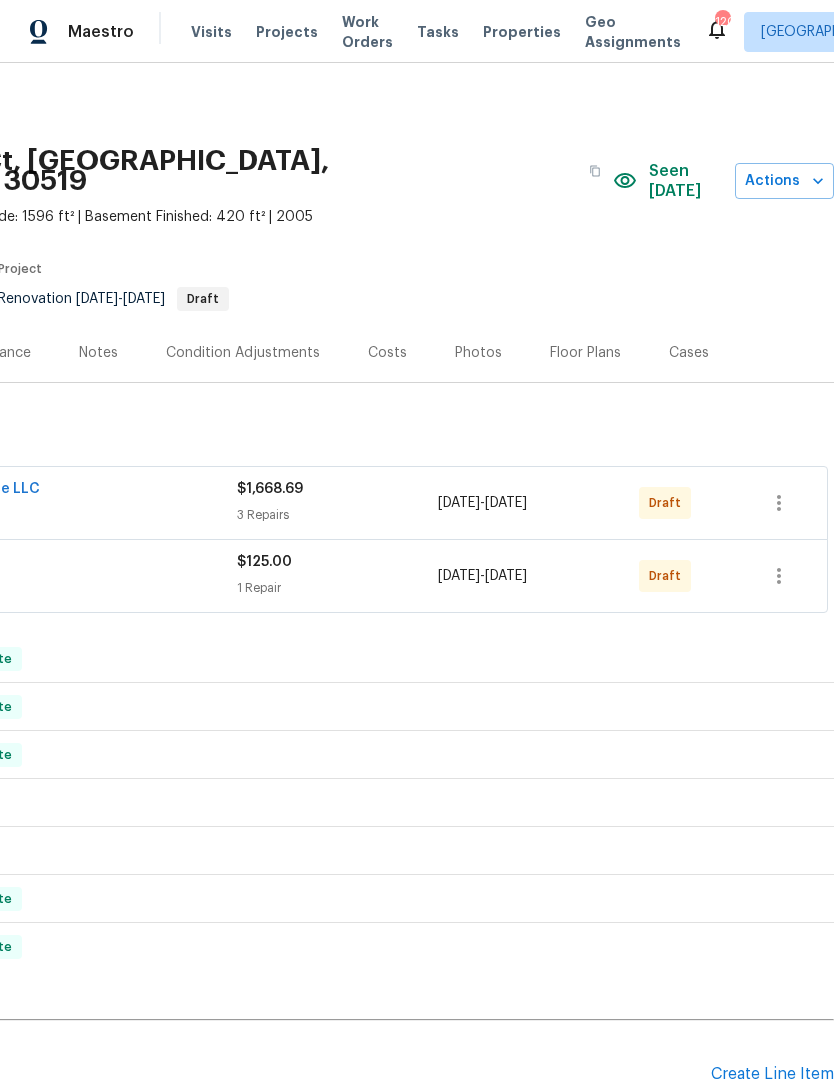 scroll, scrollTop: 0, scrollLeft: 296, axis: horizontal 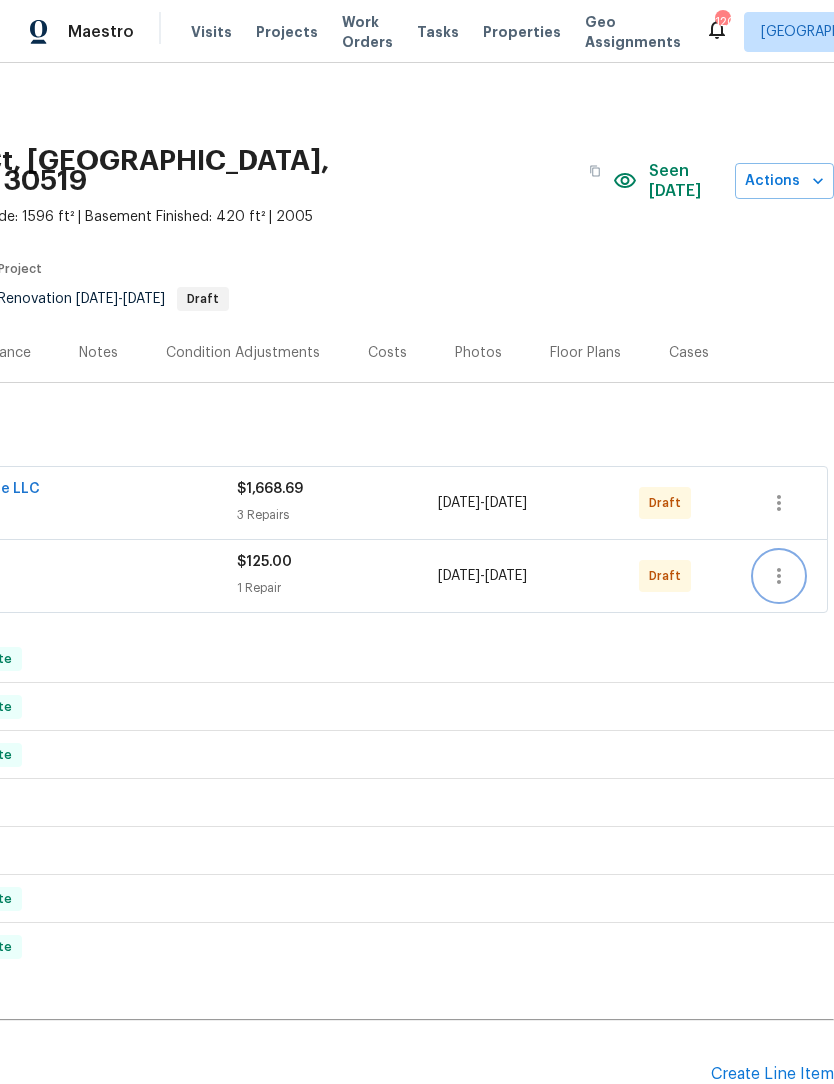 click 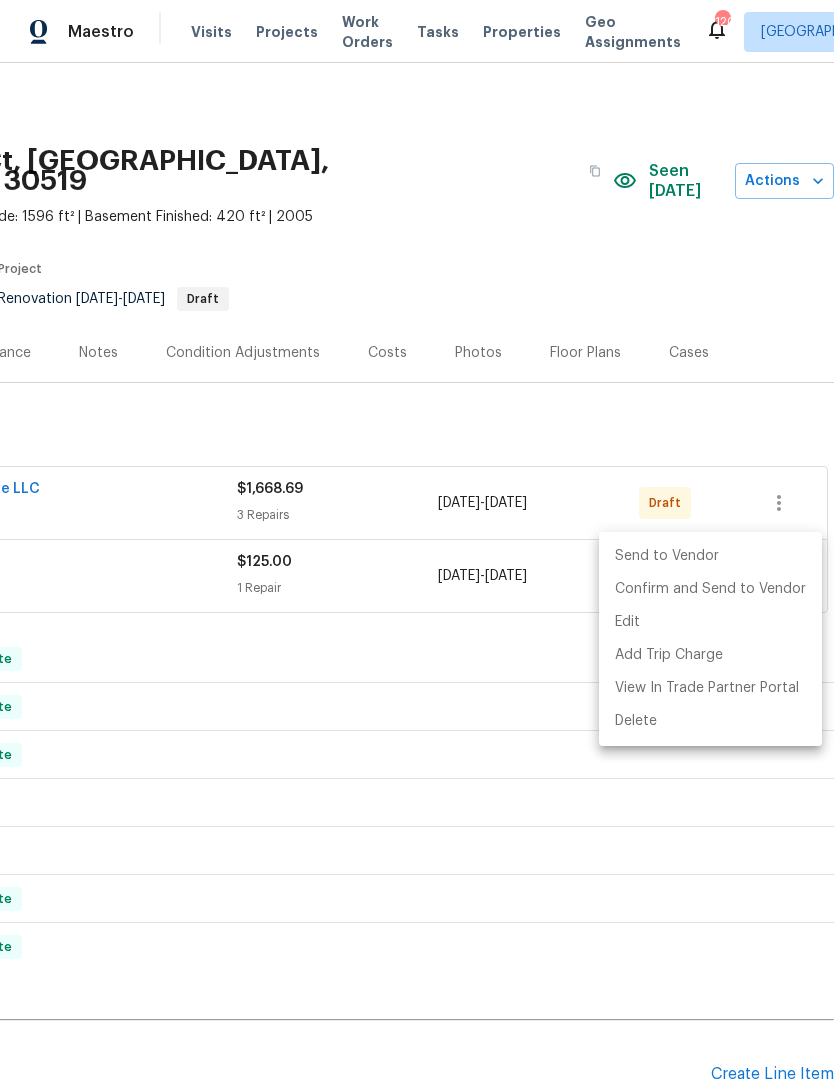click at bounding box center [417, 542] 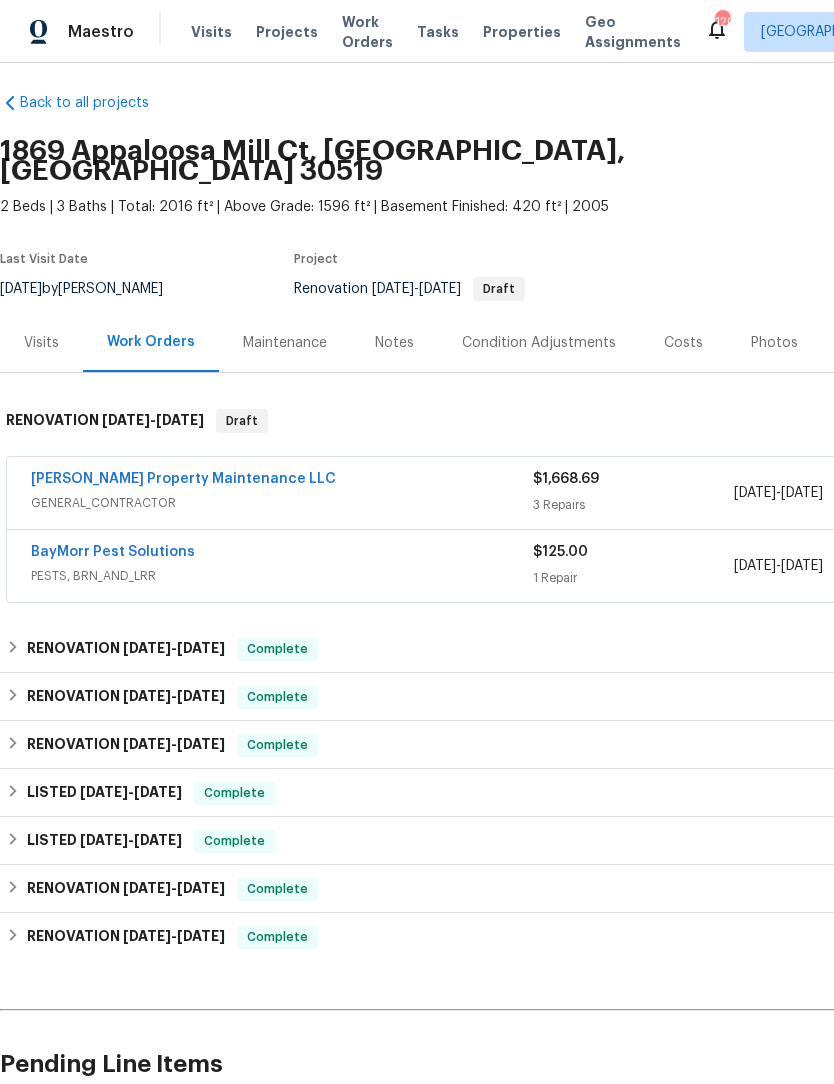 scroll, scrollTop: 11, scrollLeft: 0, axis: vertical 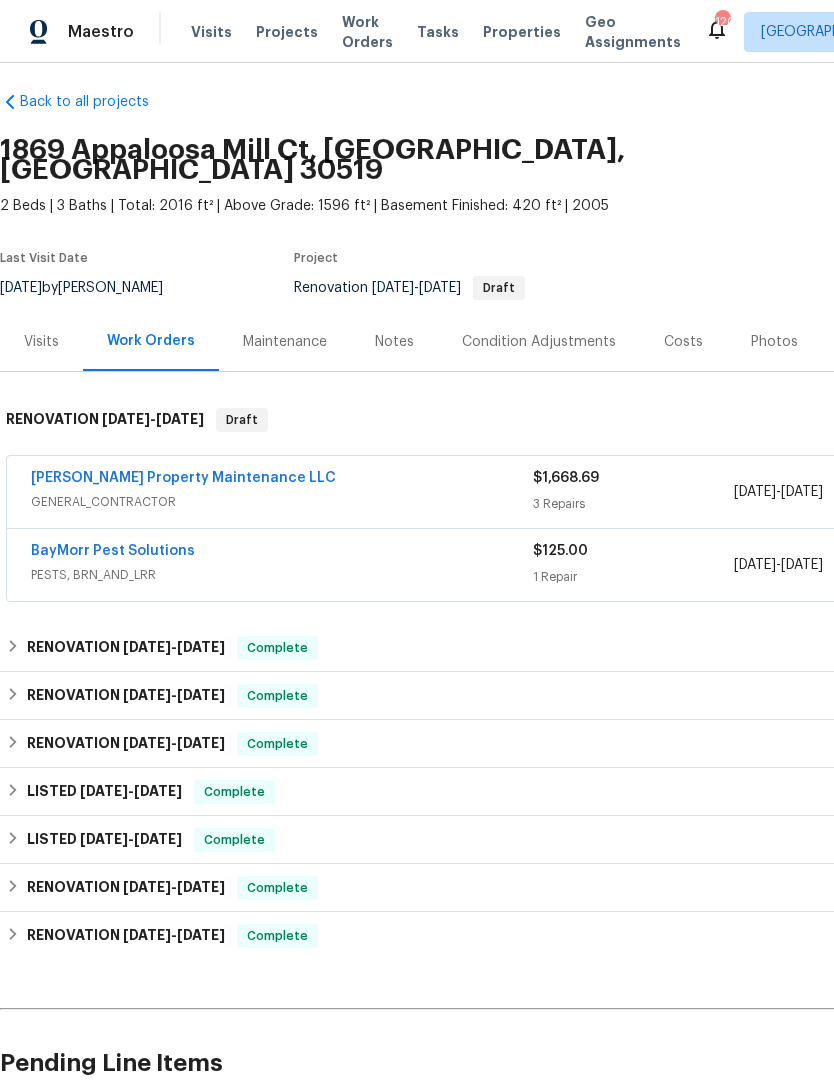 click on "BayMorr Pest Solutions" at bounding box center [113, 551] 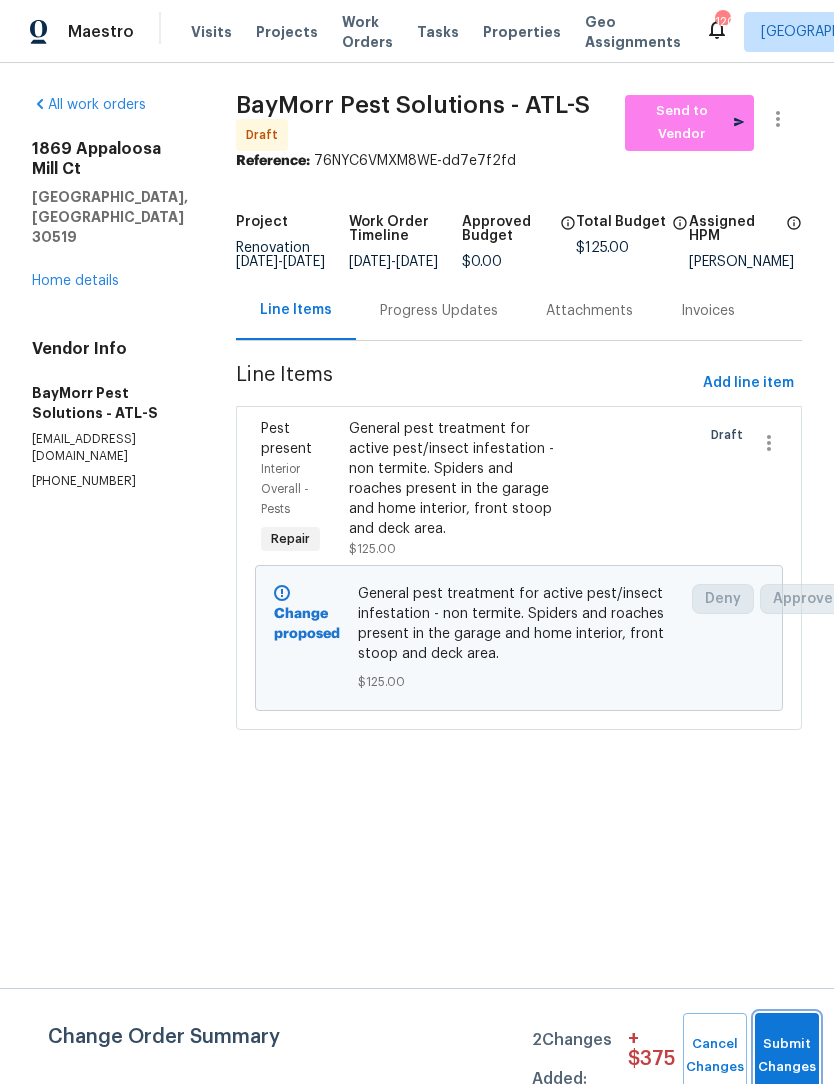 click on "Submit Changes" at bounding box center (787, 1056) 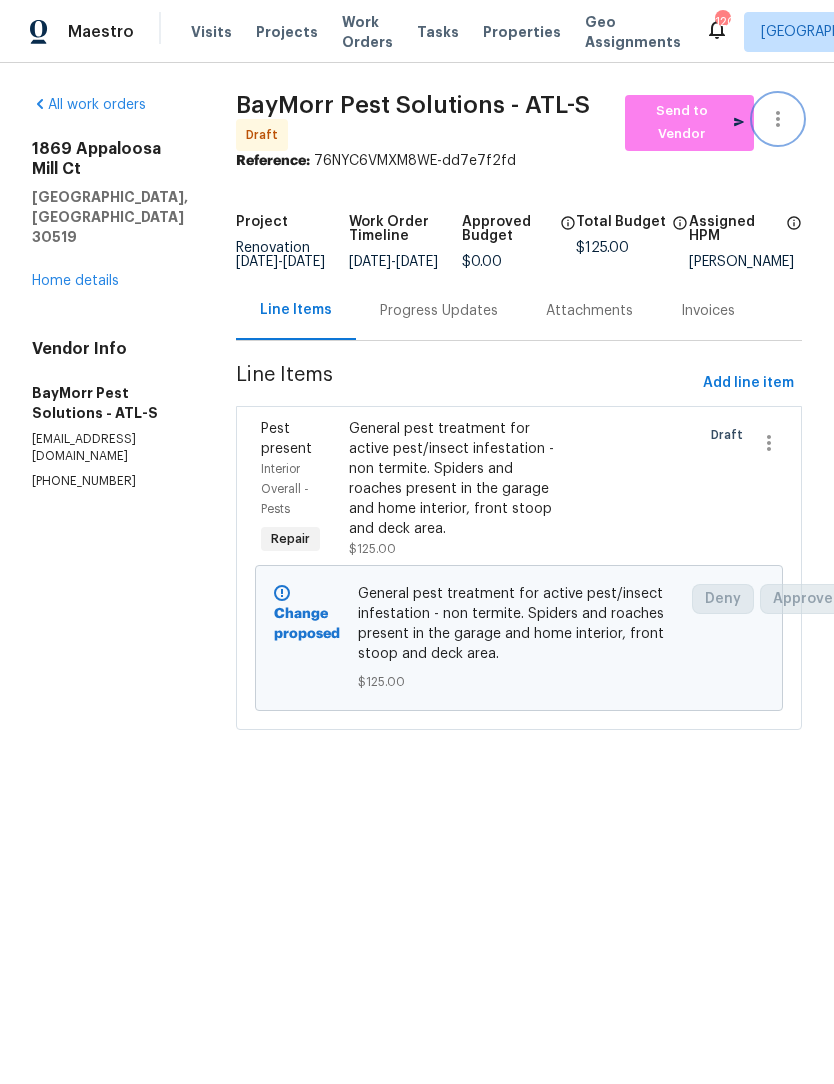 click at bounding box center (778, 119) 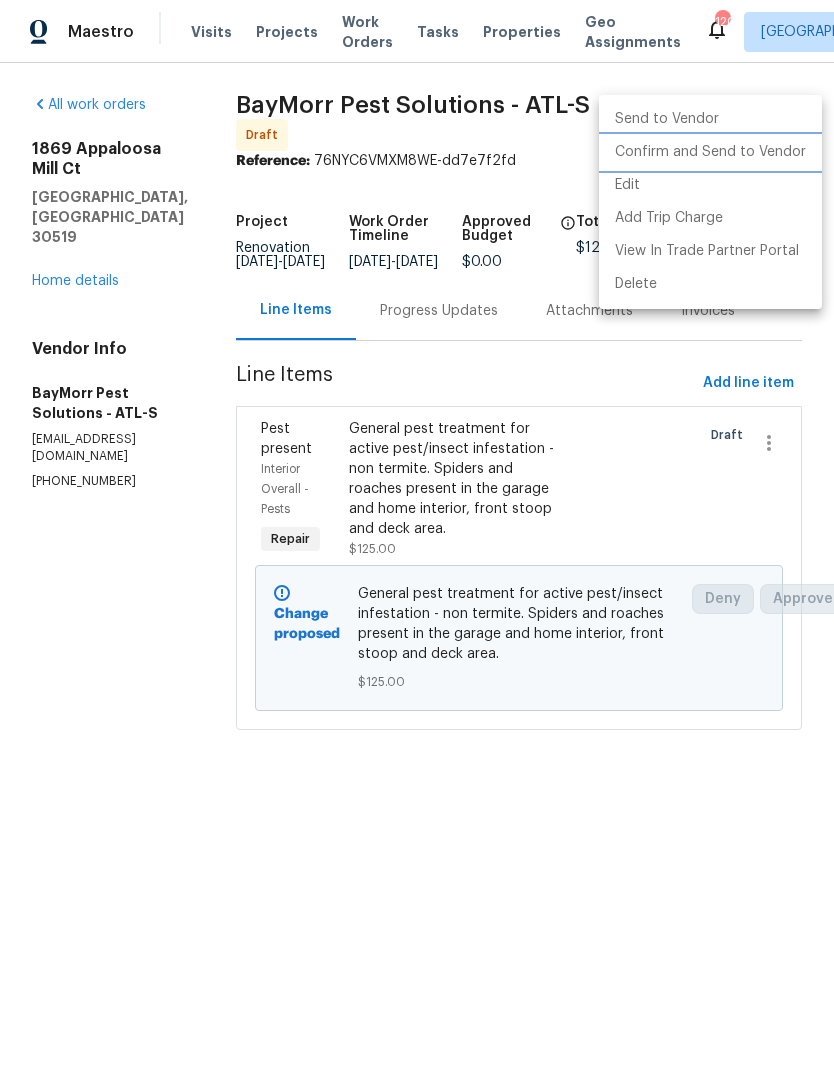 click on "Confirm and Send to Vendor" at bounding box center (710, 152) 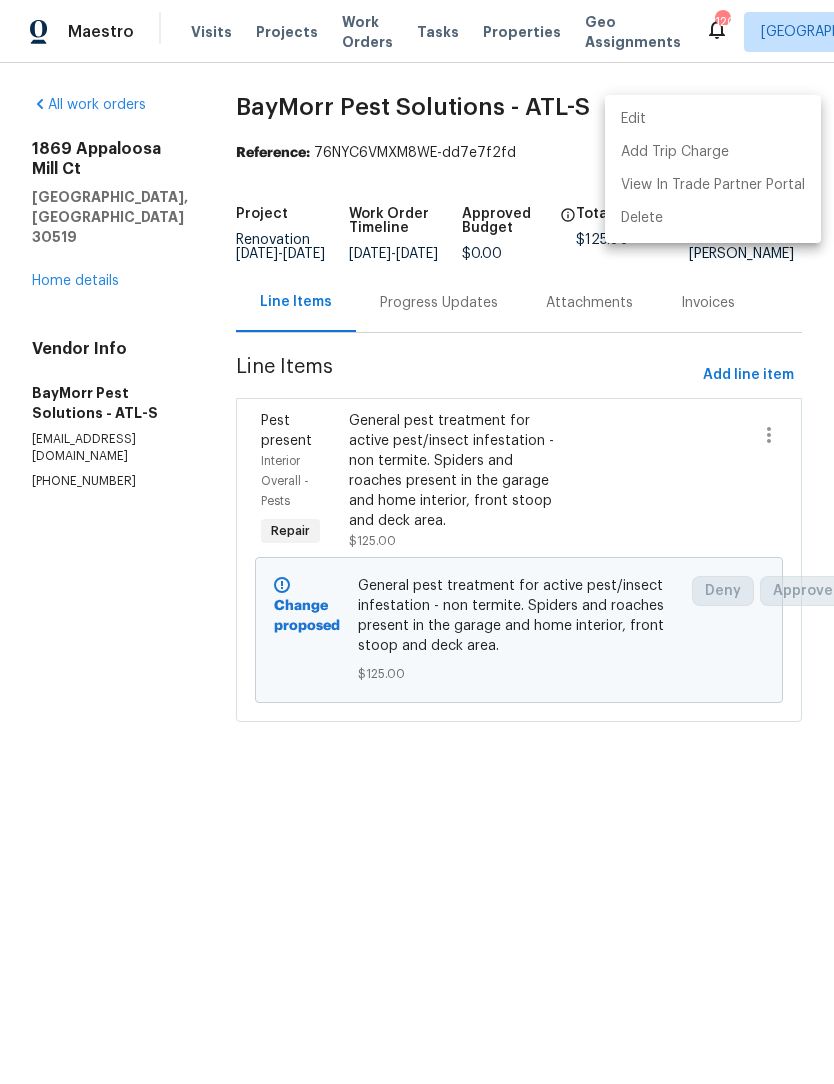 click at bounding box center (417, 542) 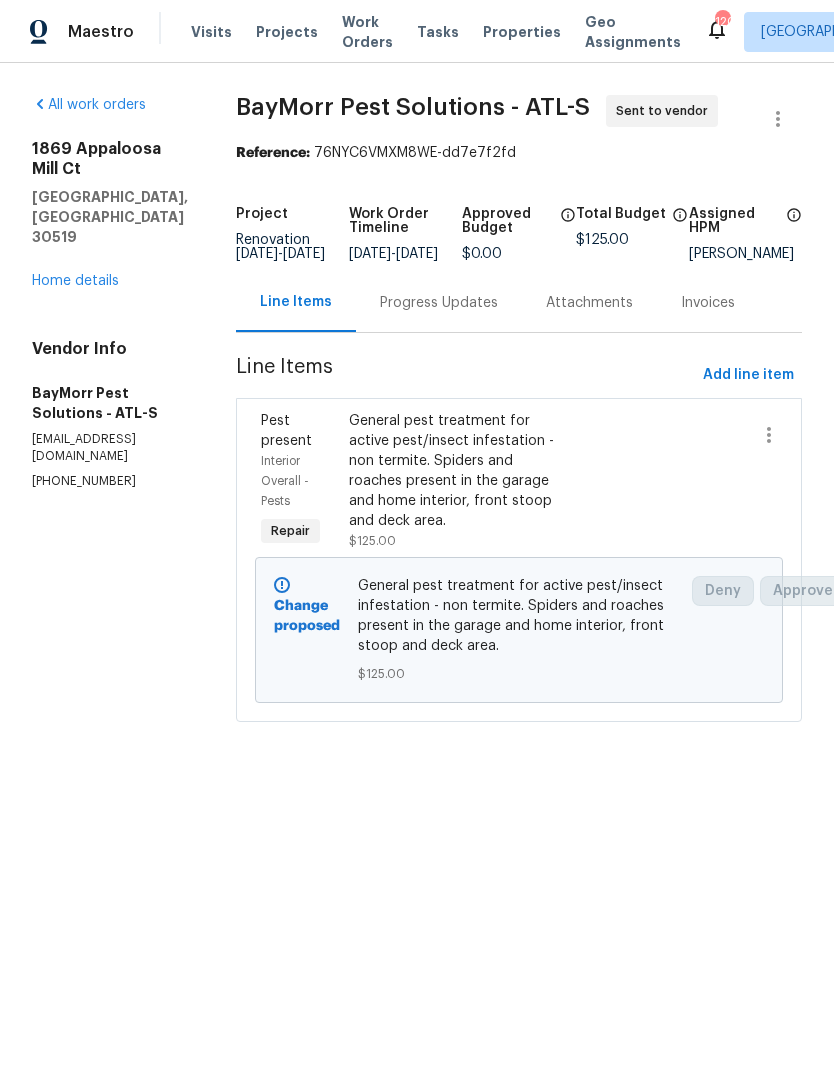 click on "Home details" at bounding box center [75, 281] 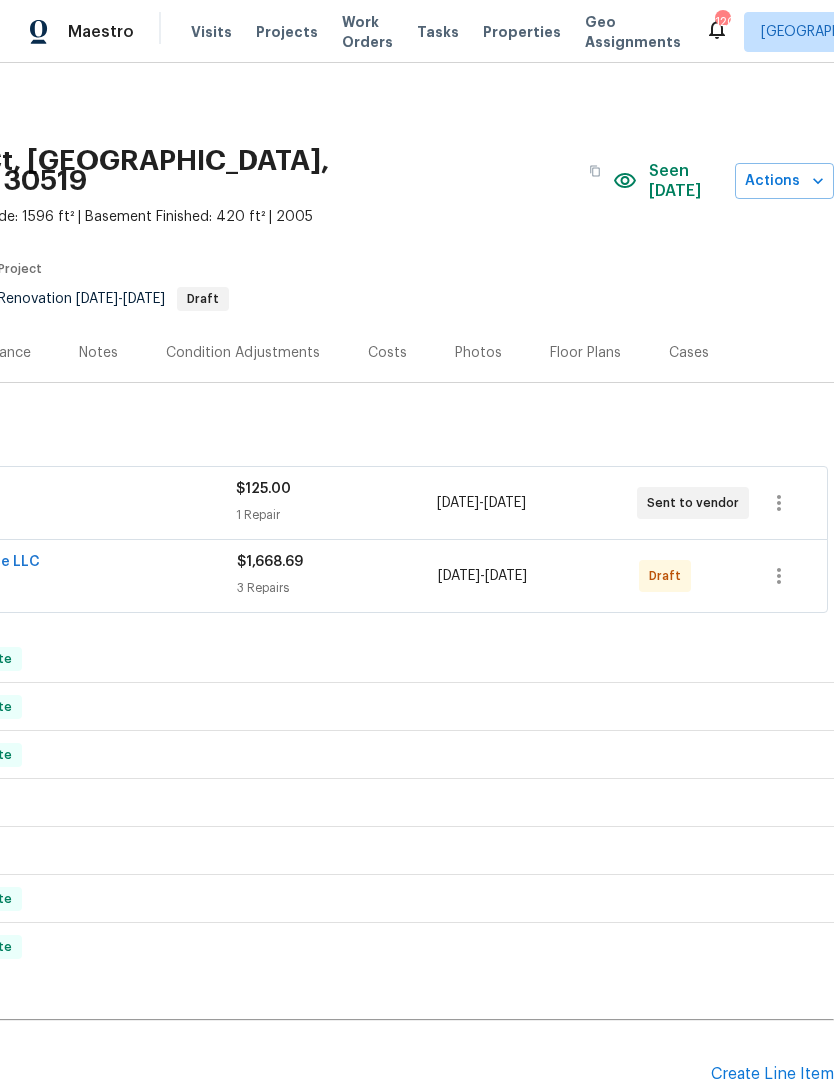 scroll, scrollTop: 0, scrollLeft: 296, axis: horizontal 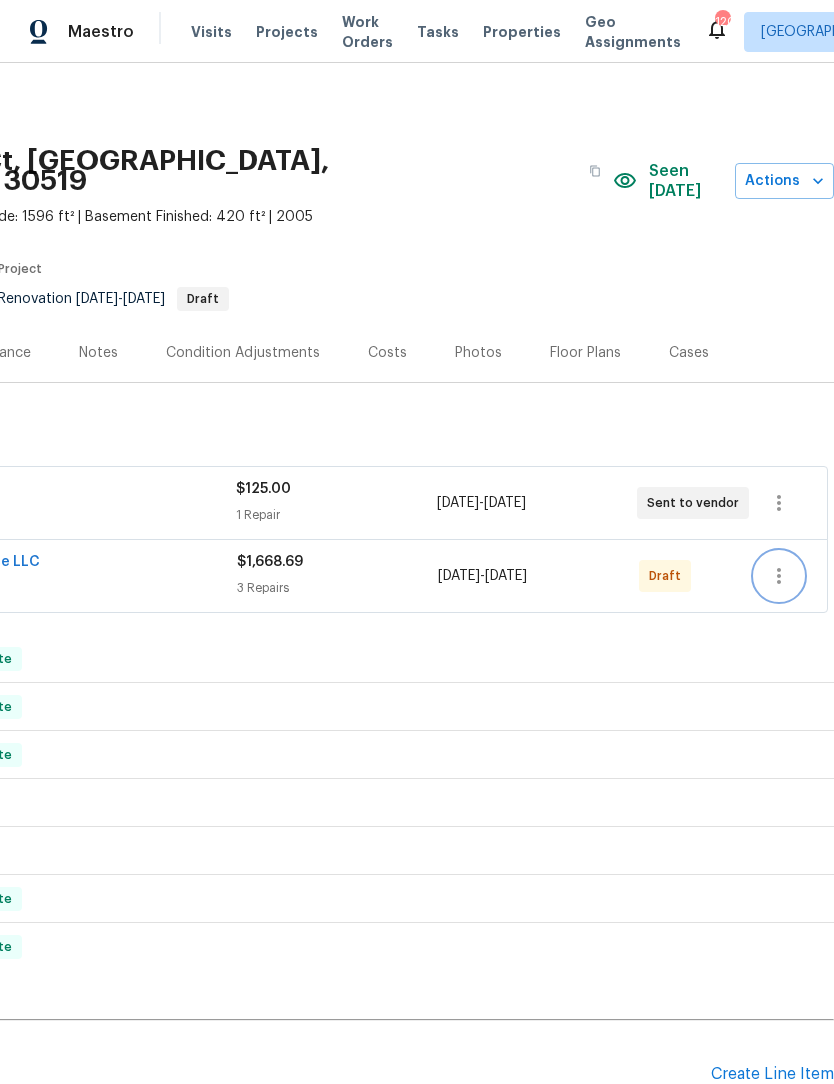 click 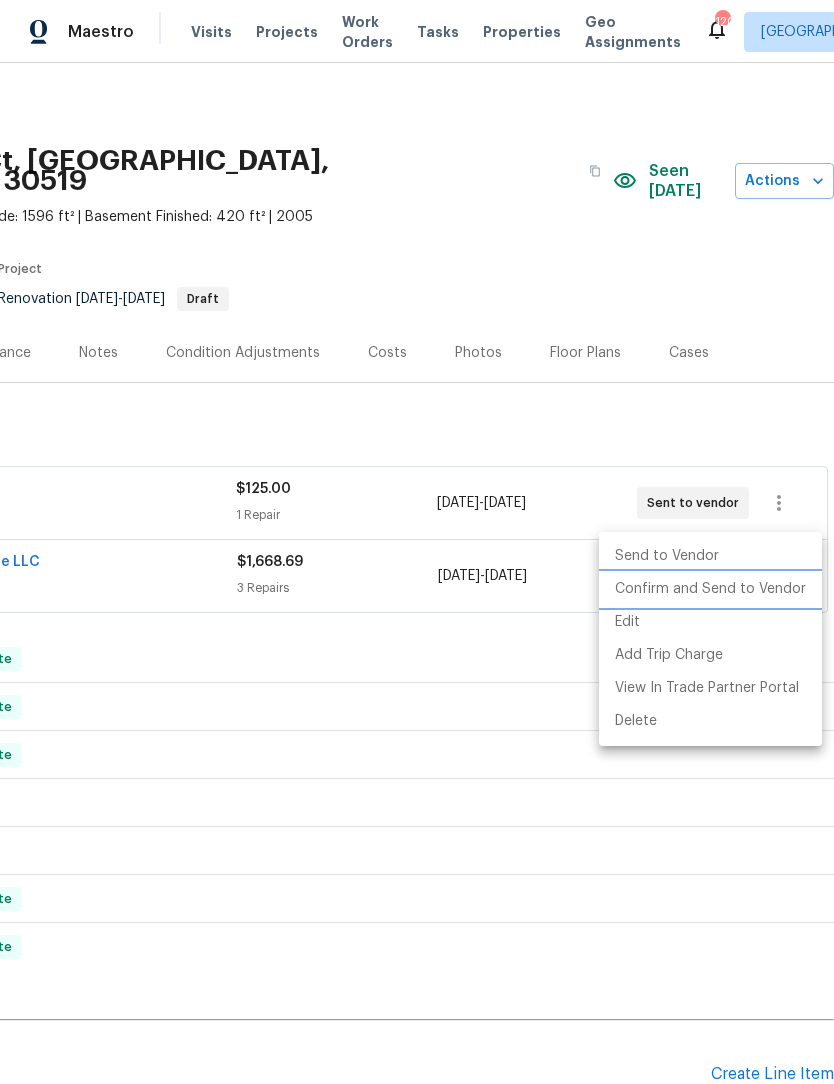 click on "Confirm and Send to Vendor" at bounding box center [710, 589] 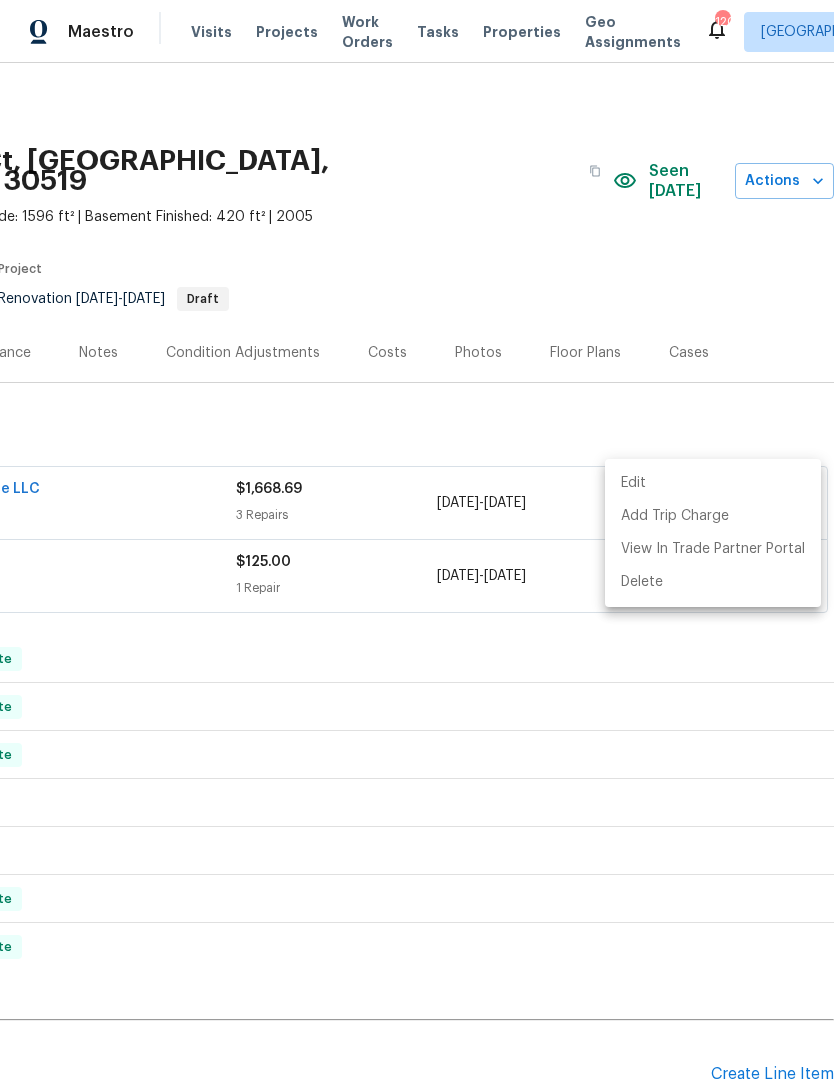 click at bounding box center (417, 542) 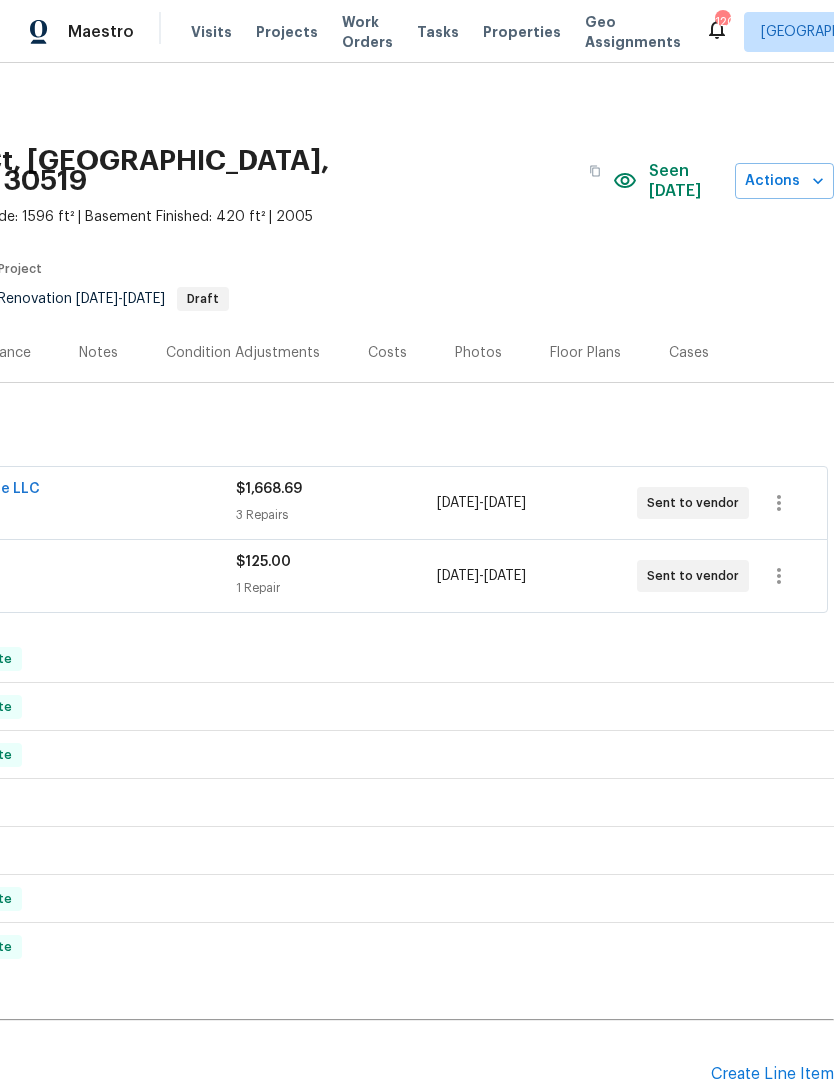 click on "Notes" at bounding box center [98, 353] 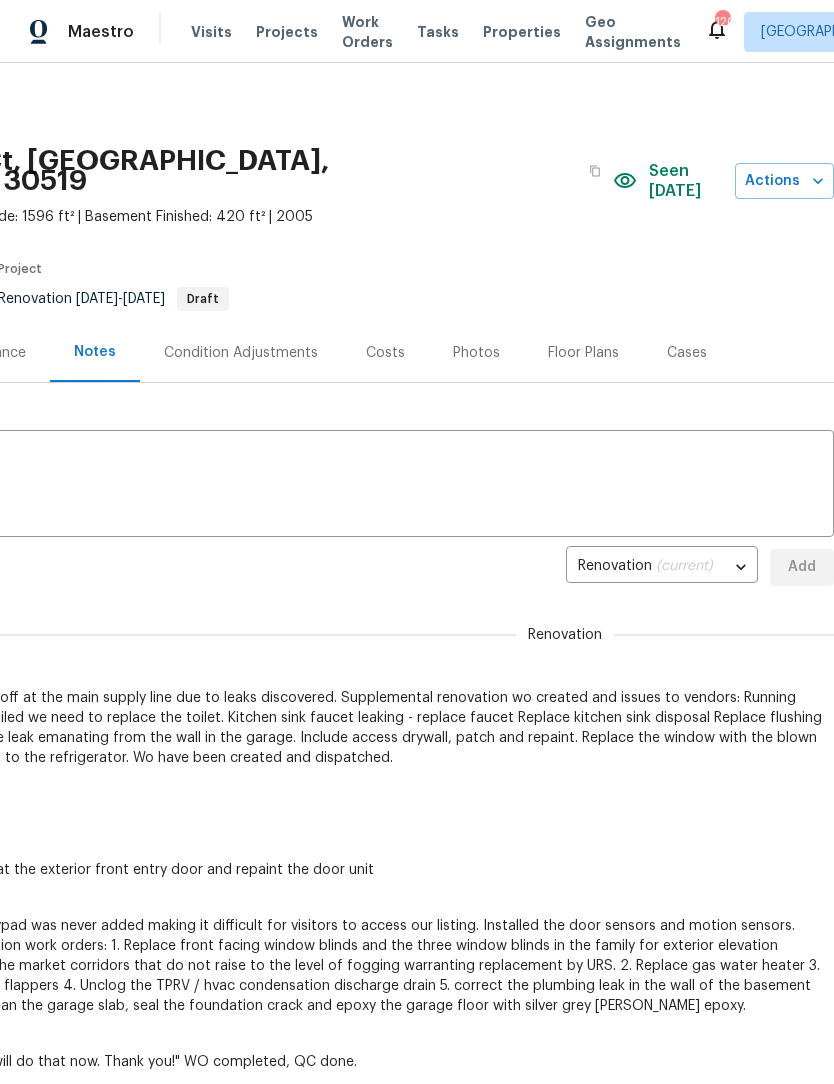 click on "Notes" at bounding box center (95, 352) 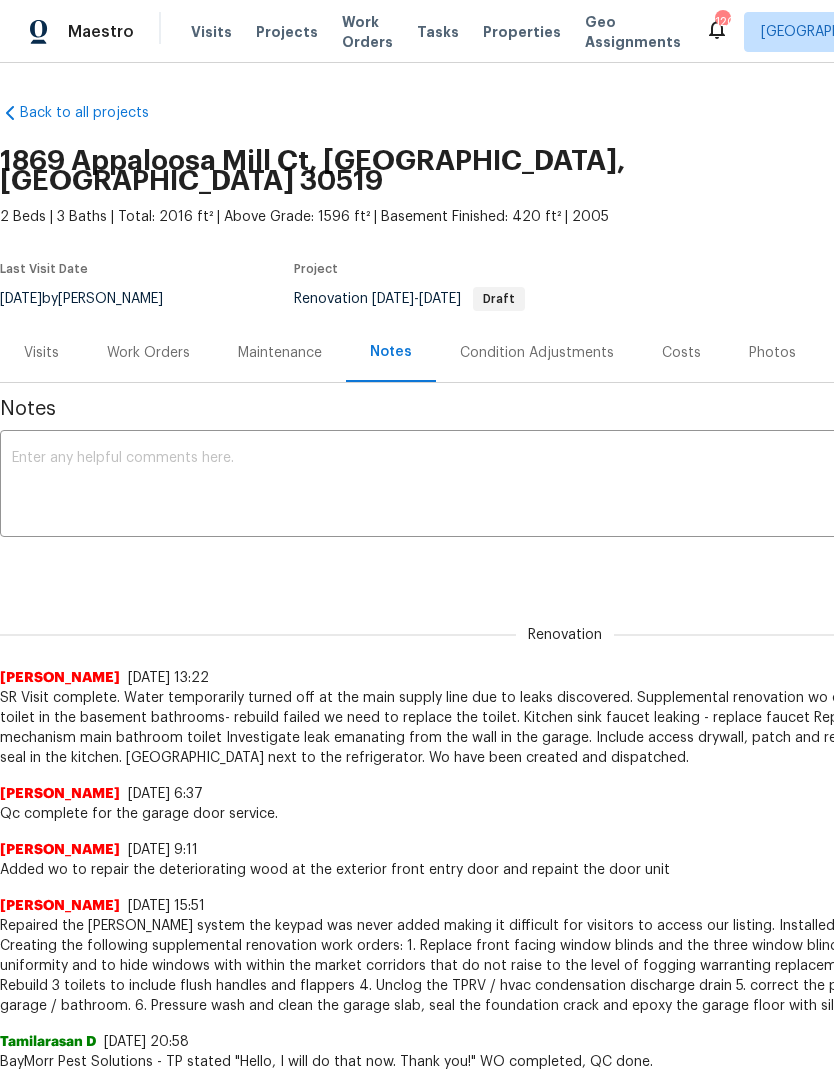 scroll, scrollTop: 0, scrollLeft: 0, axis: both 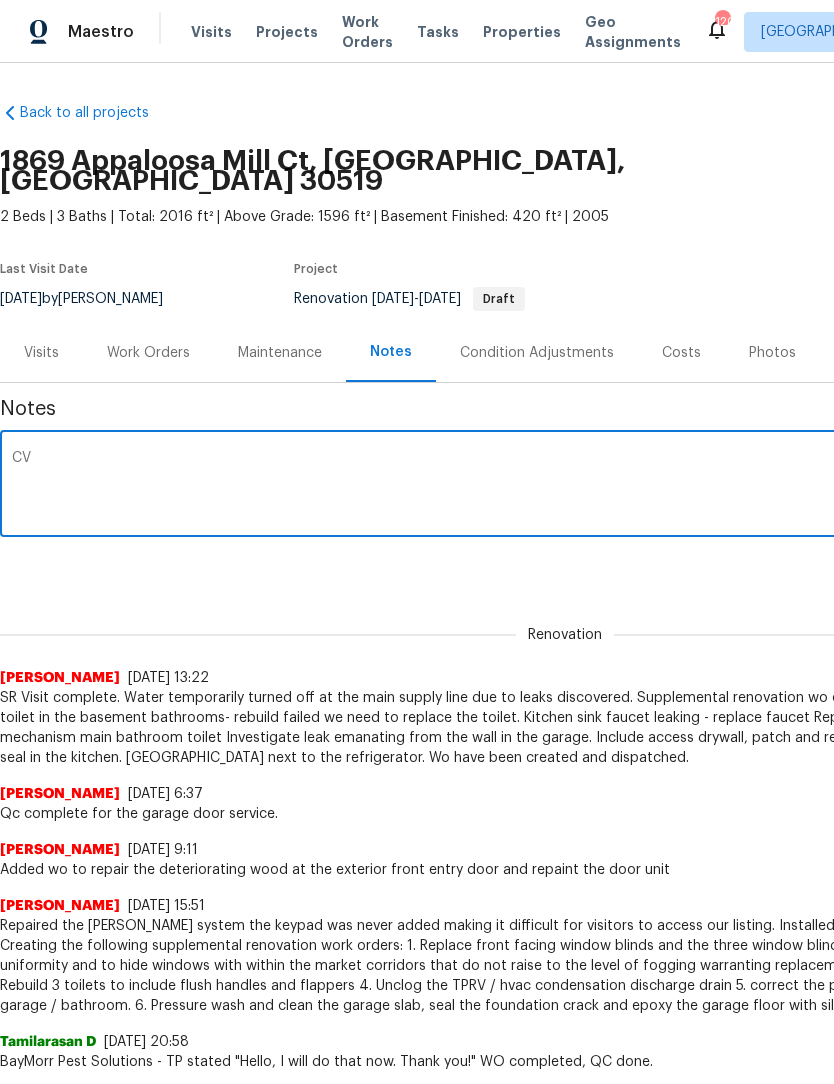 type on "C" 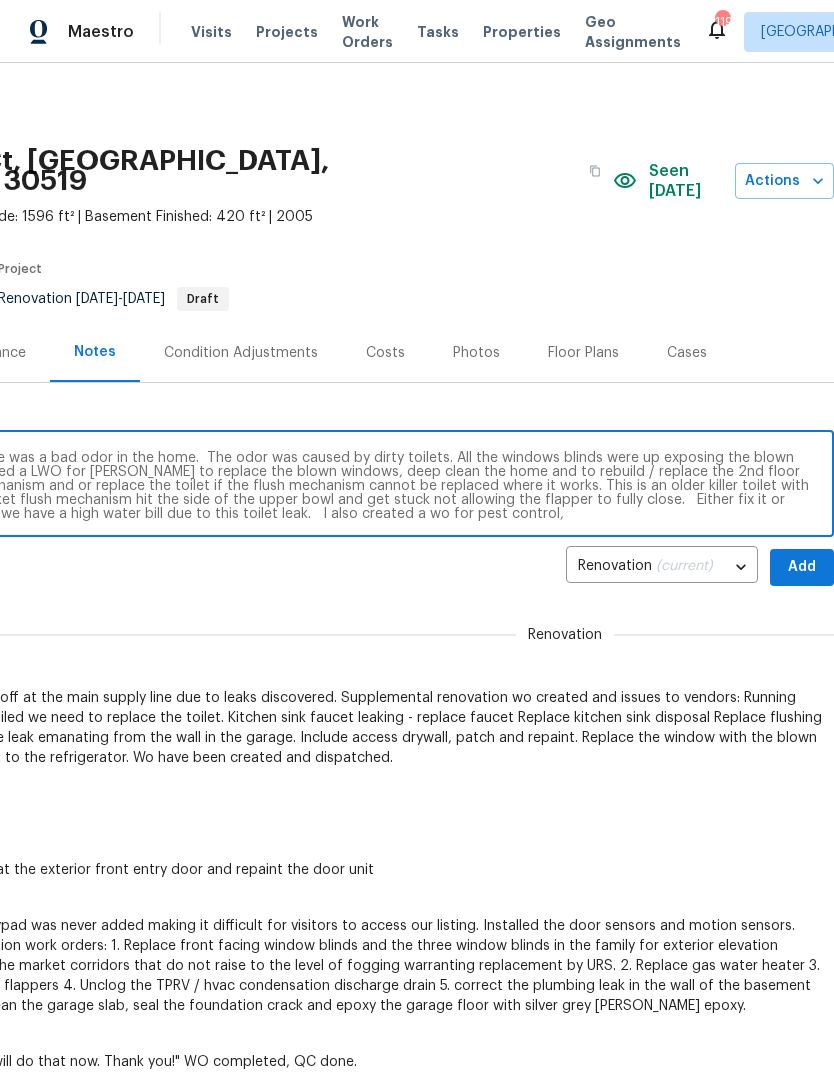 scroll, scrollTop: 0, scrollLeft: 296, axis: horizontal 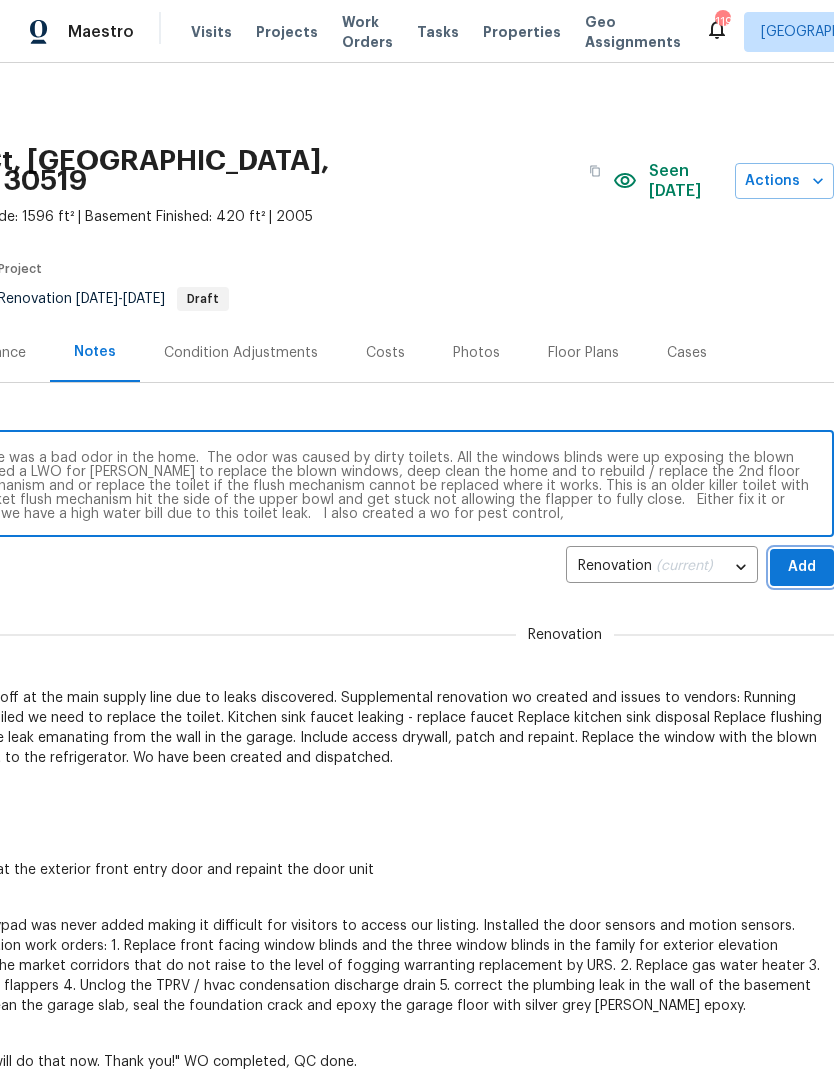 click on "Add" at bounding box center (802, 567) 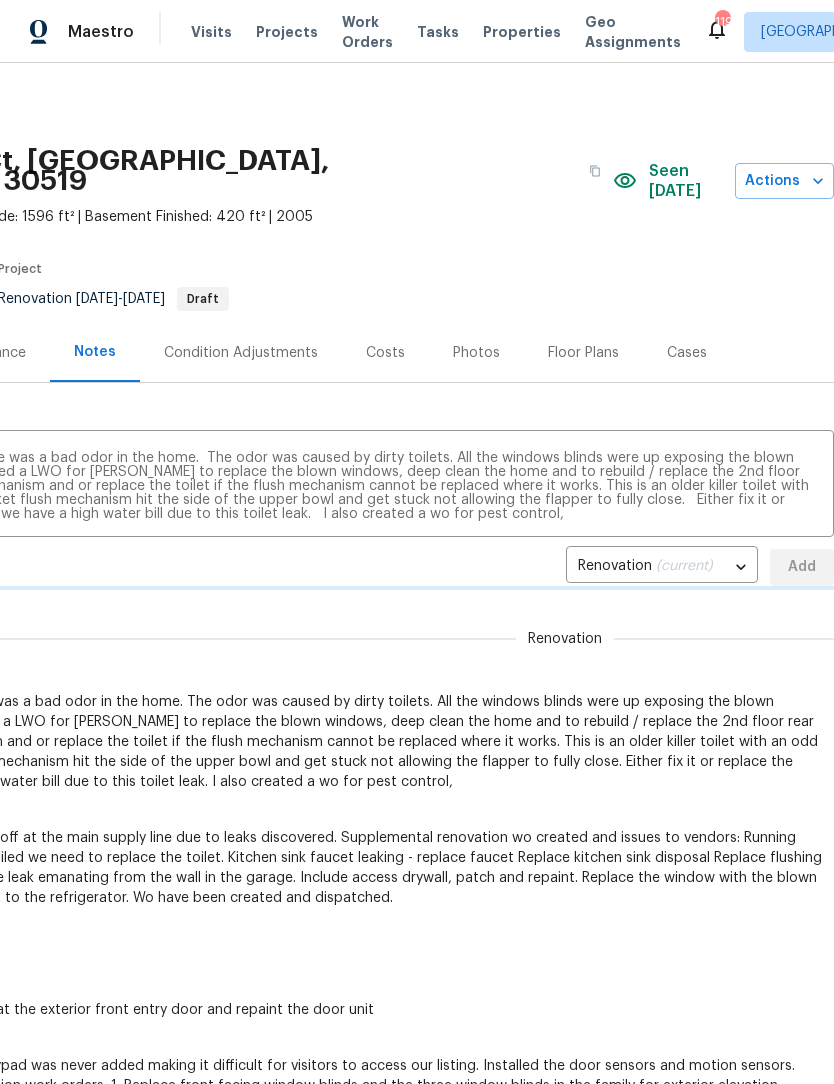 type 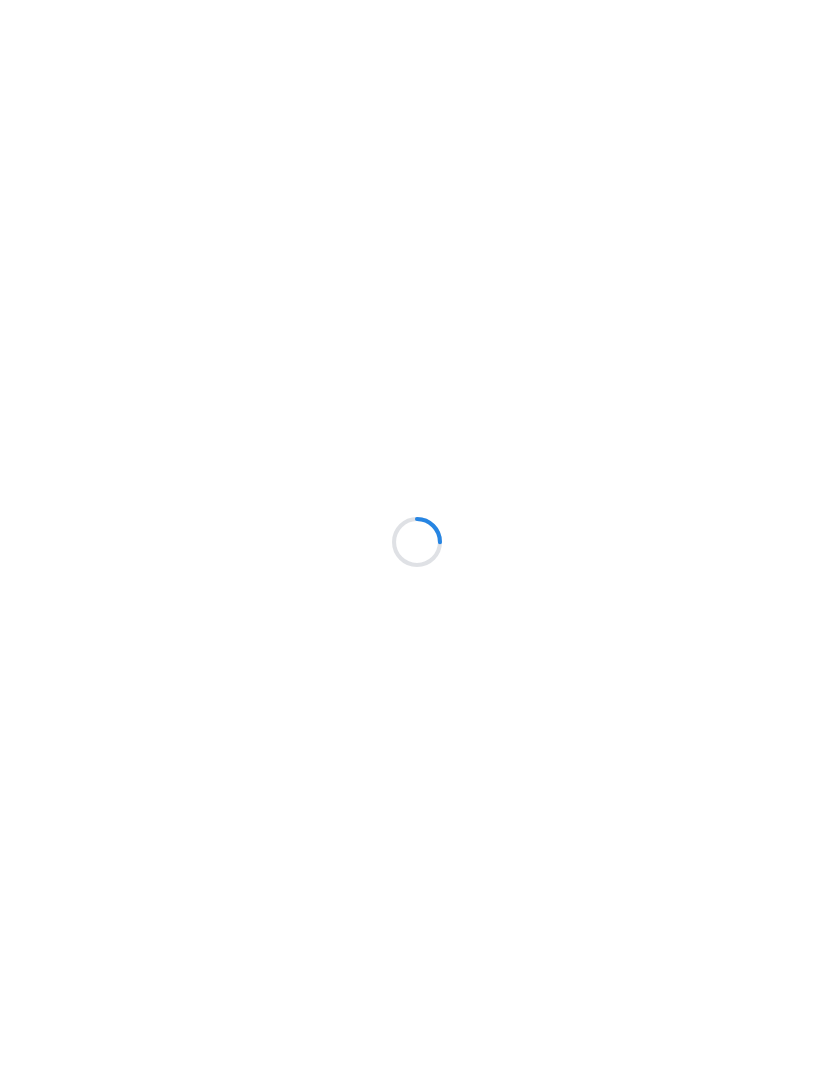 scroll, scrollTop: 0, scrollLeft: 0, axis: both 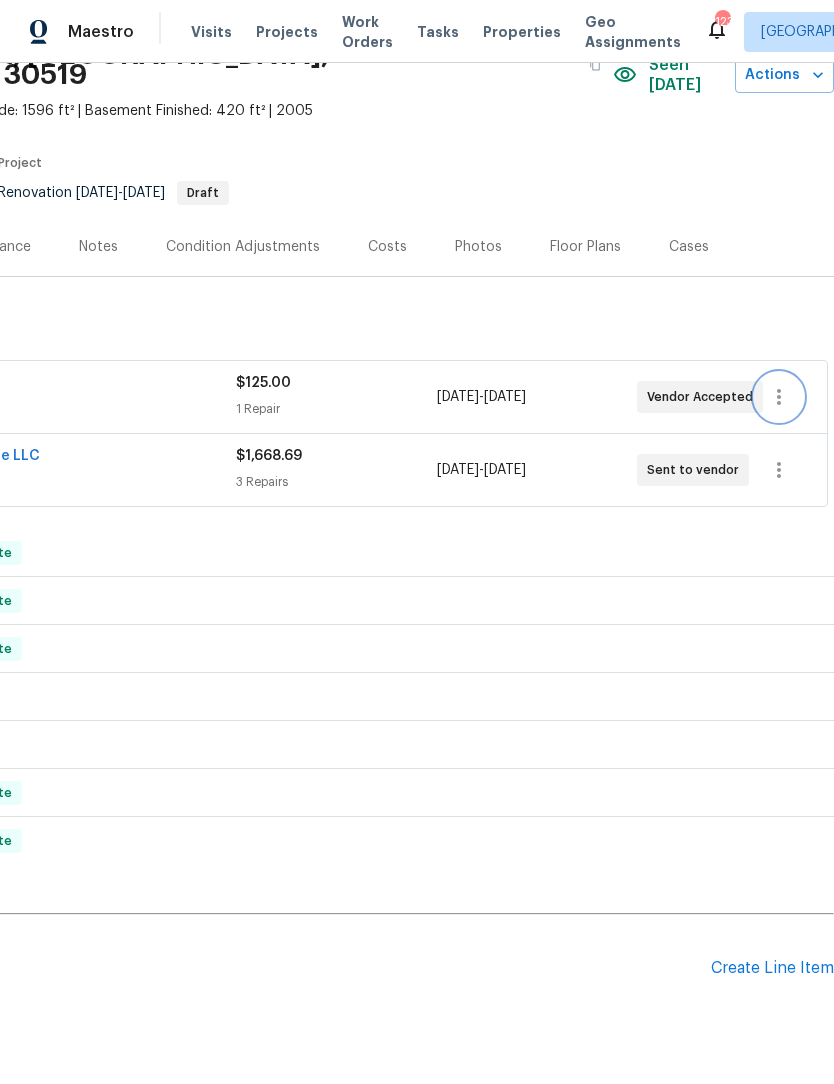 click 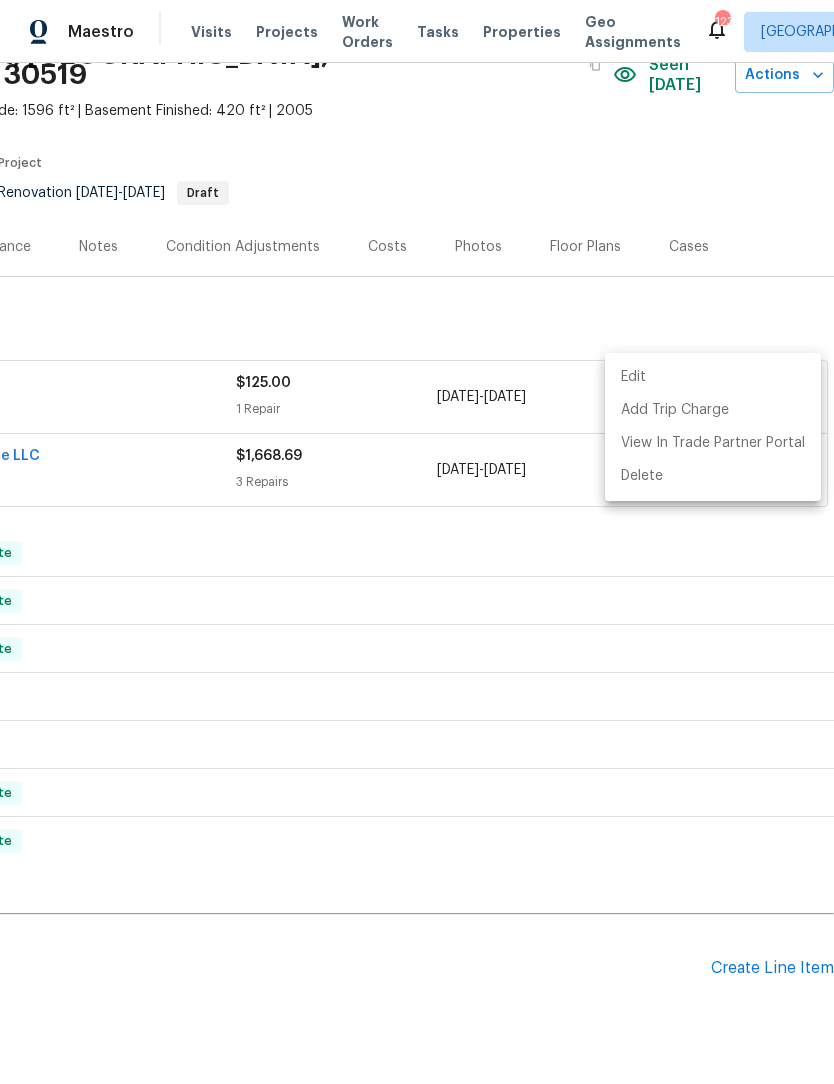 click on "Edit" at bounding box center (713, 377) 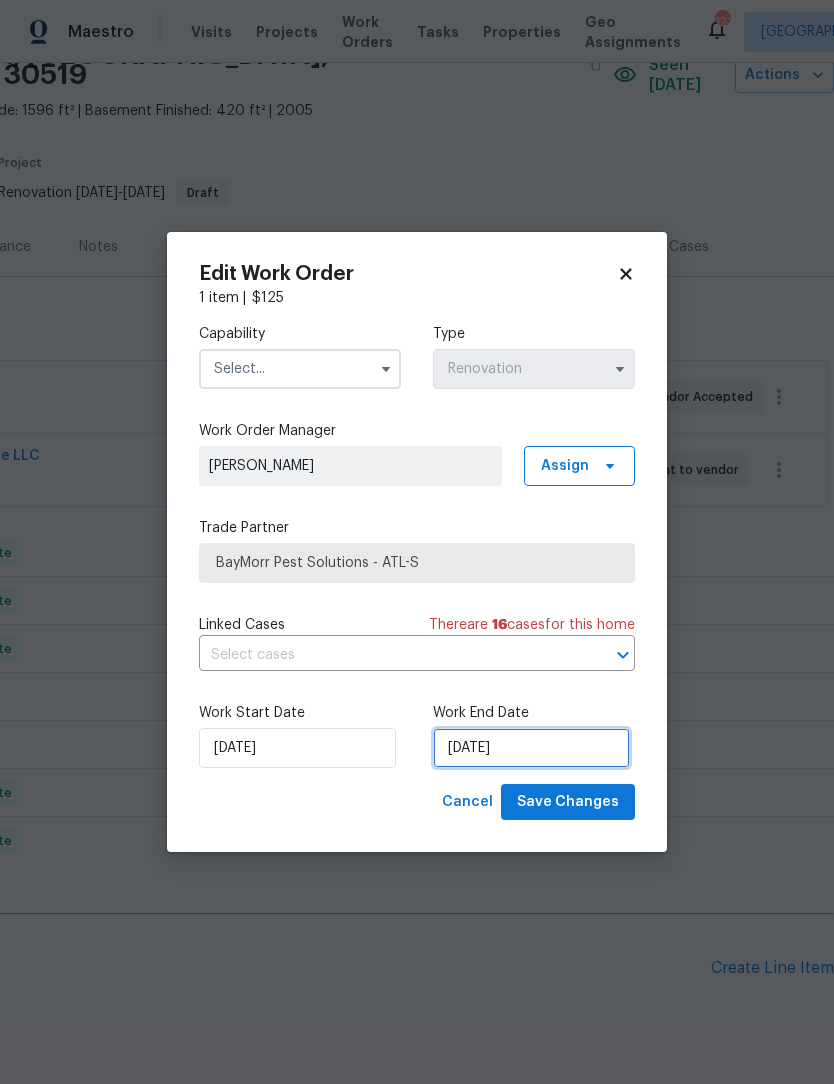 click on "[DATE]" at bounding box center [531, 748] 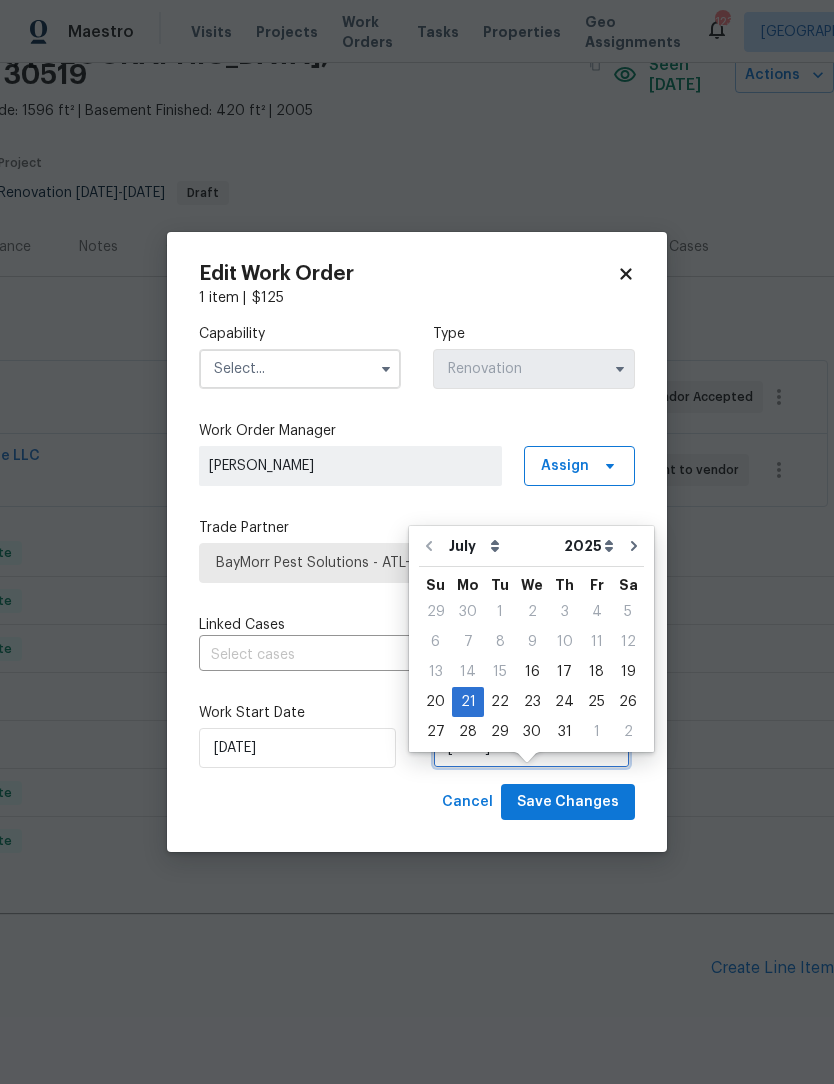 scroll, scrollTop: 37, scrollLeft: 0, axis: vertical 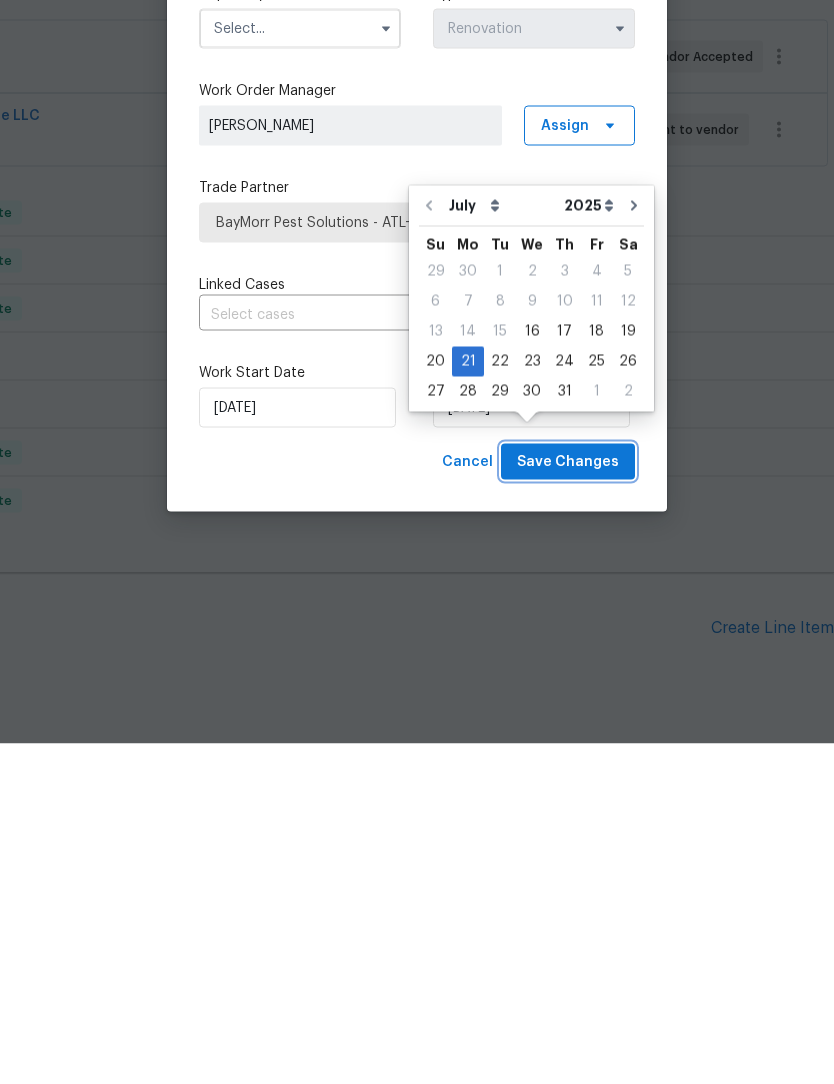 click on "Save Changes" at bounding box center (568, 802) 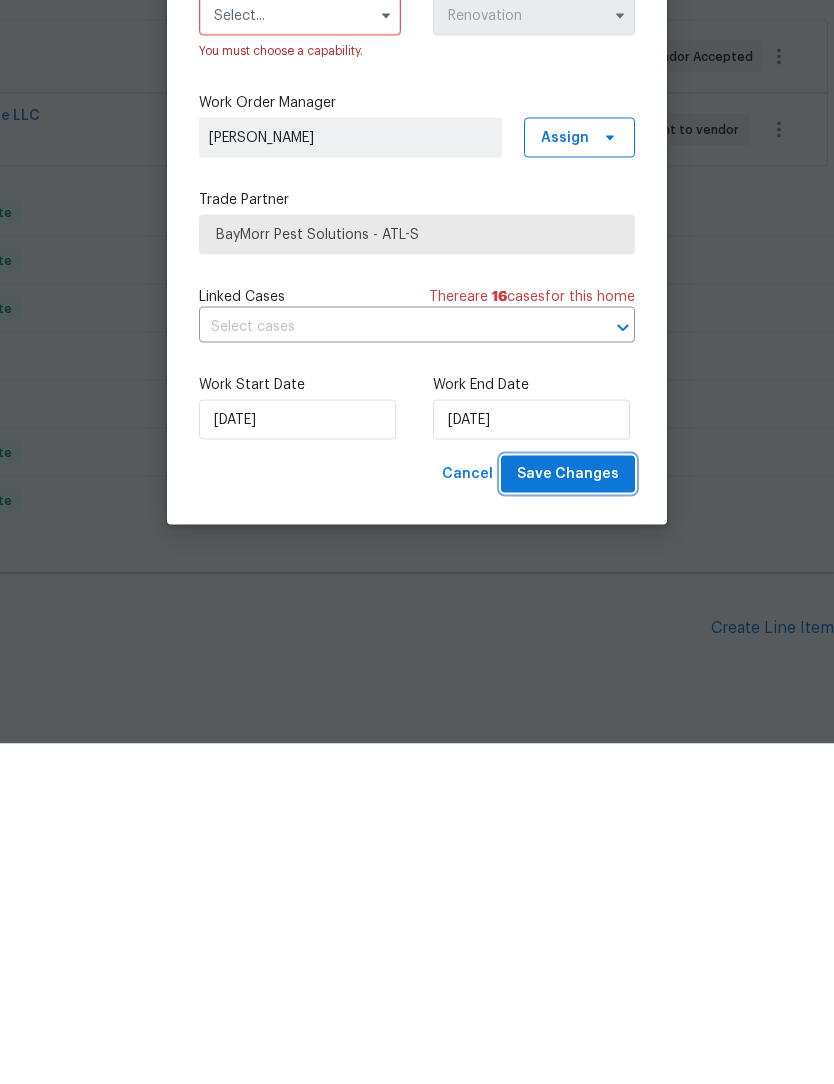 scroll, scrollTop: 66, scrollLeft: 0, axis: vertical 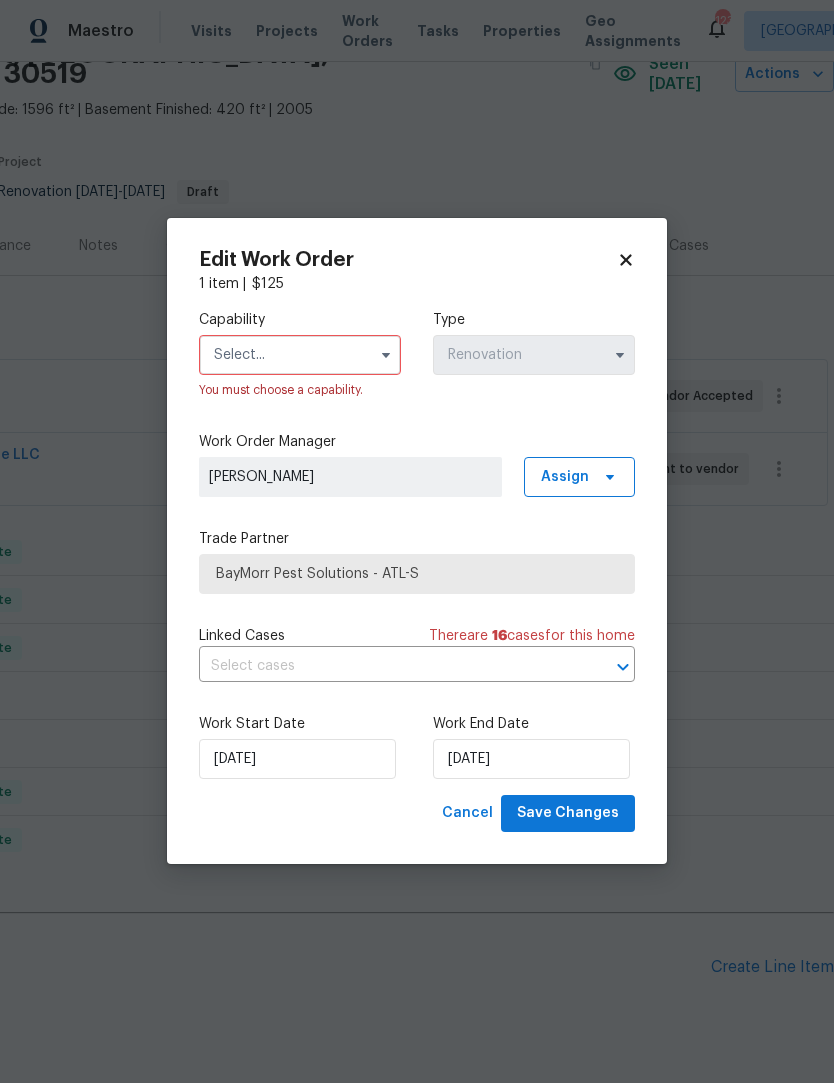 click 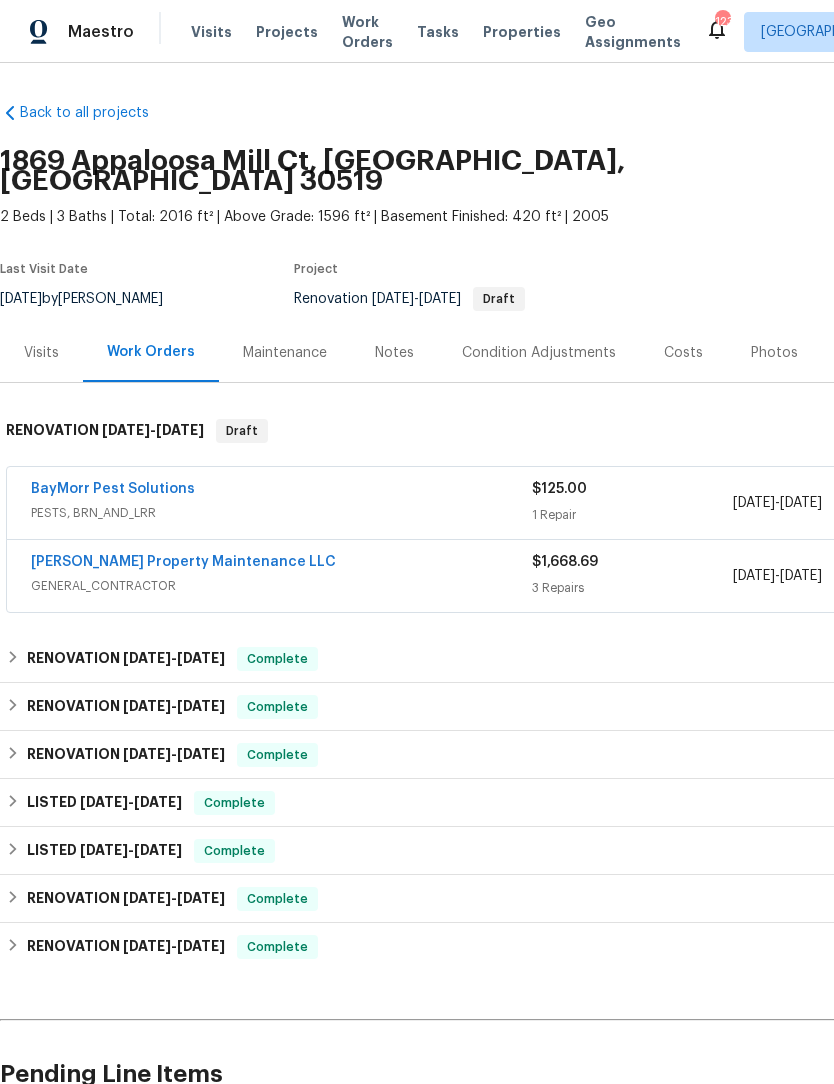 scroll, scrollTop: 0, scrollLeft: 0, axis: both 